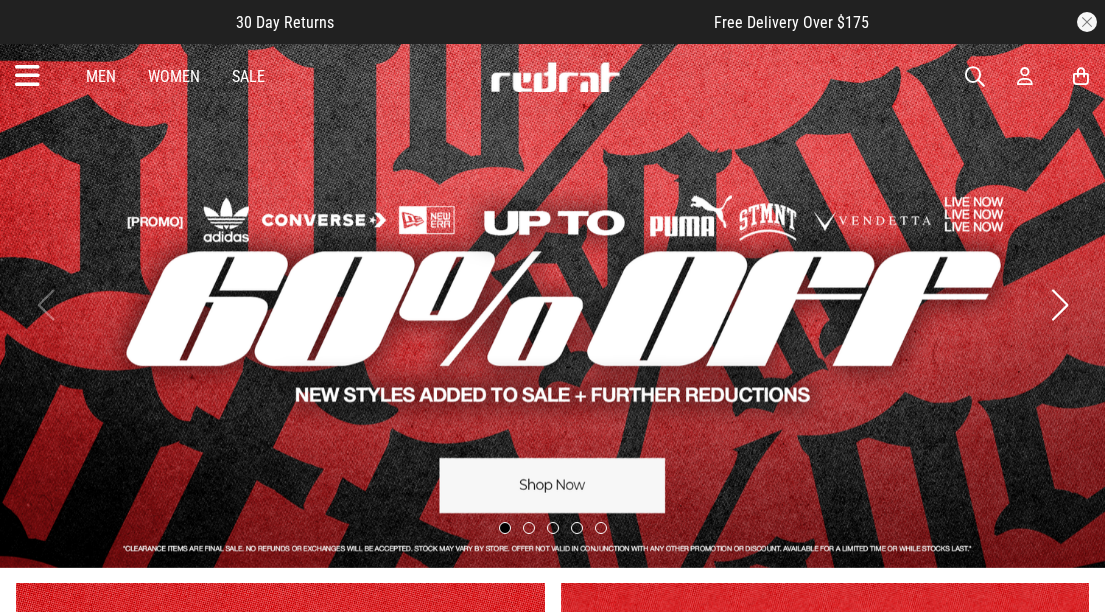 scroll, scrollTop: 0, scrollLeft: 0, axis: both 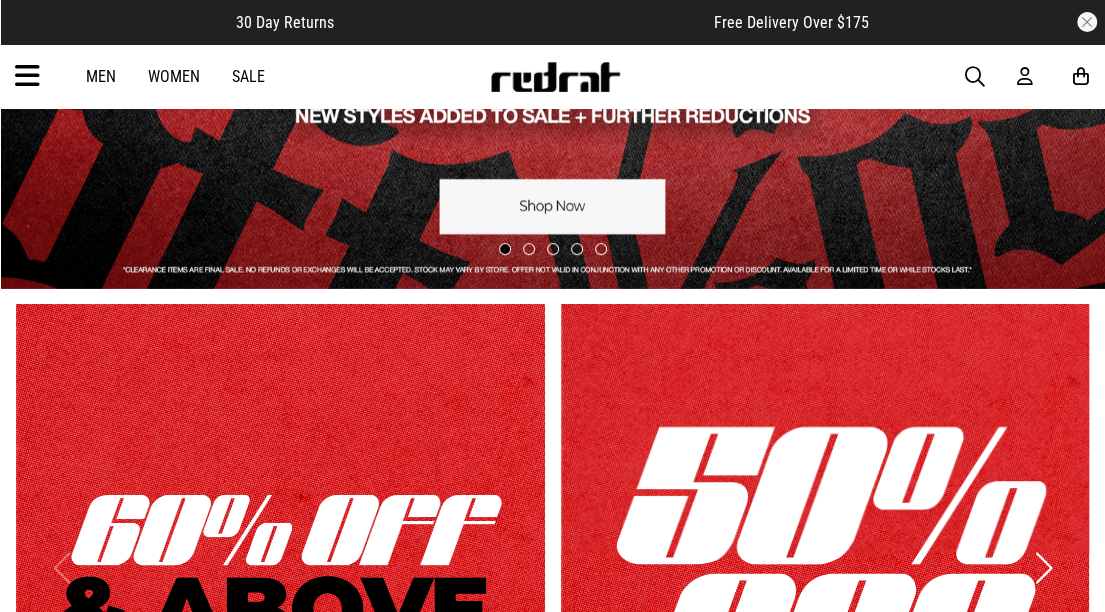 click at bounding box center [975, 77] 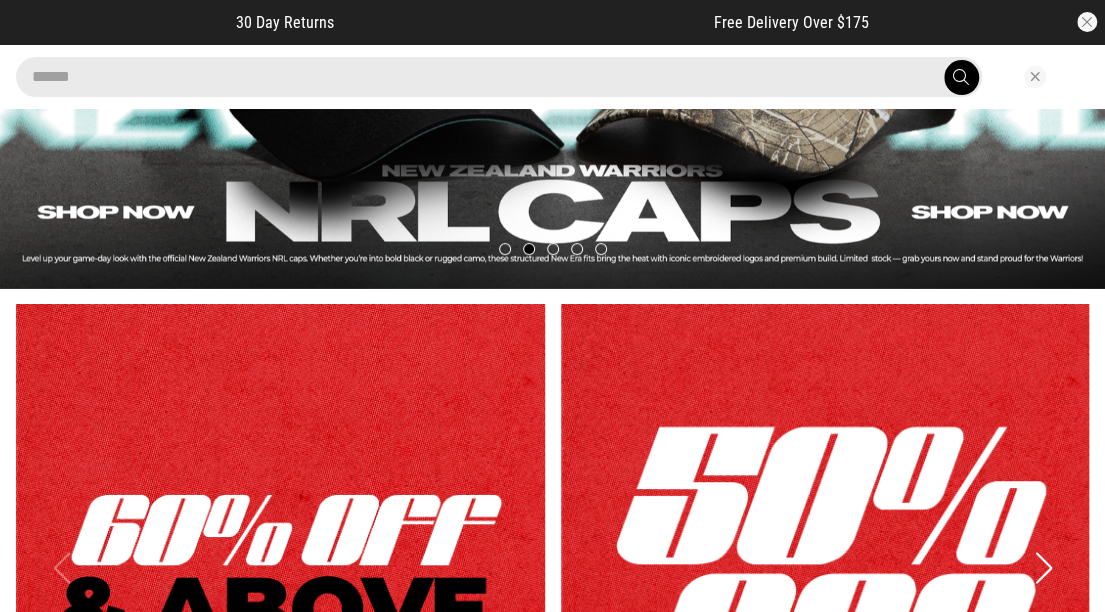 type on "******" 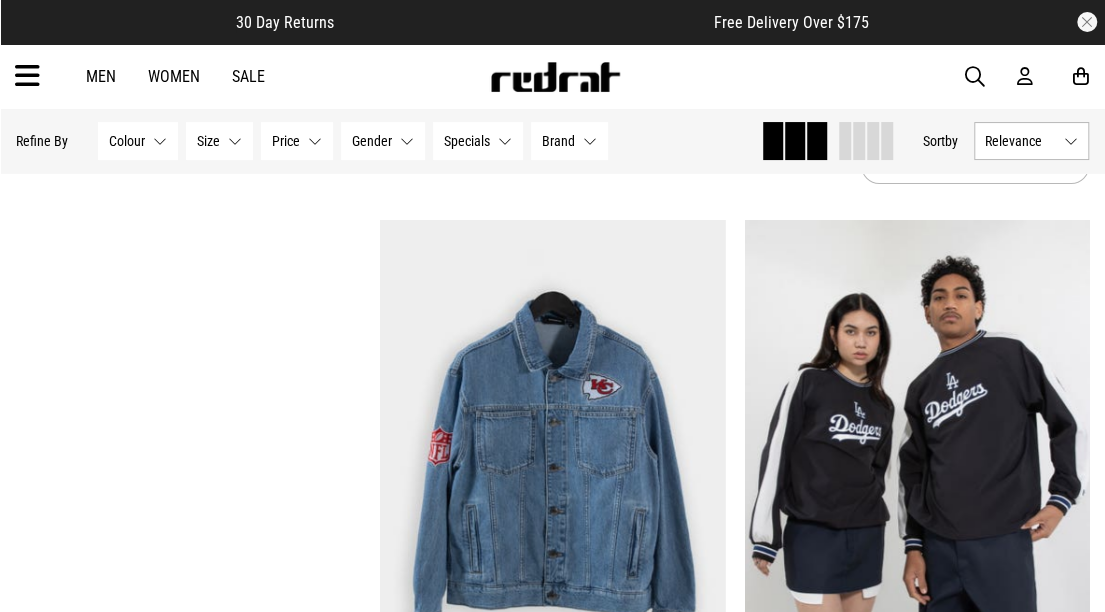 scroll, scrollTop: 0, scrollLeft: 0, axis: both 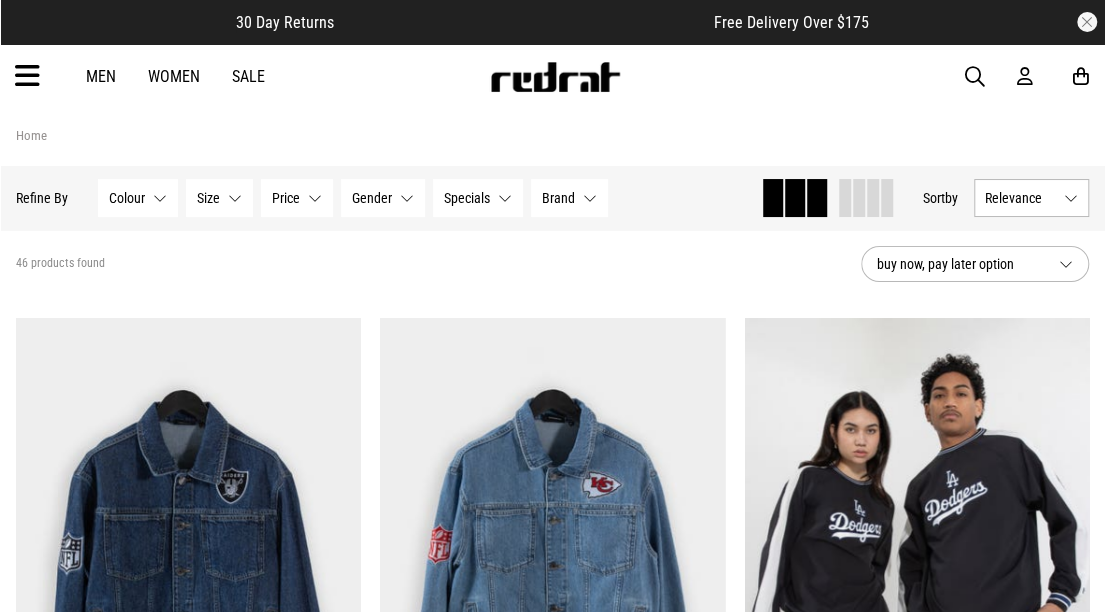 click on "Brand  None selected" at bounding box center [569, 198] 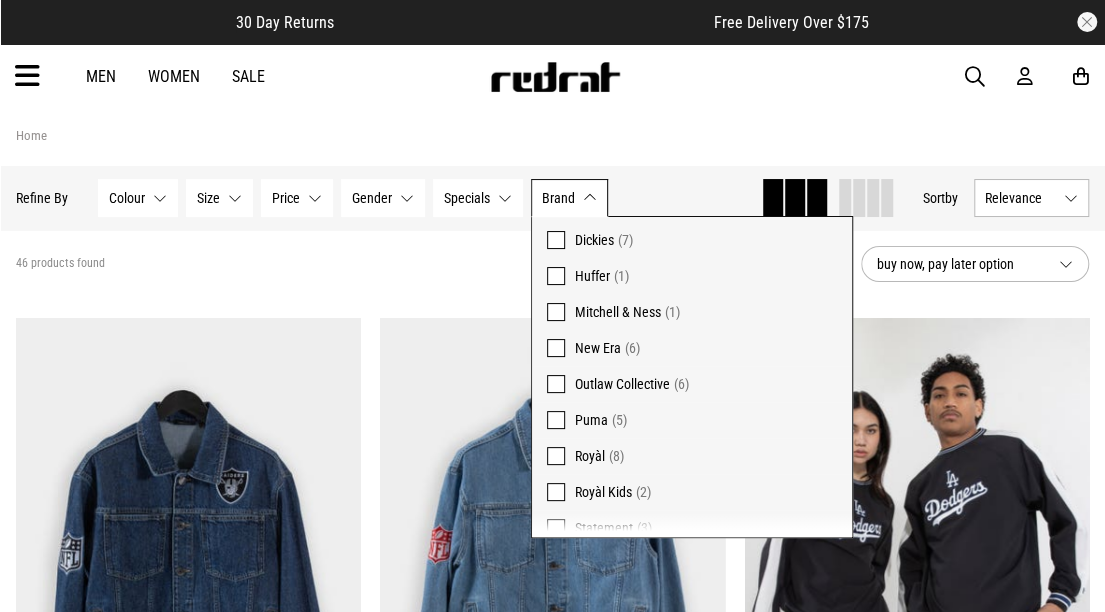 scroll, scrollTop: 43, scrollLeft: 0, axis: vertical 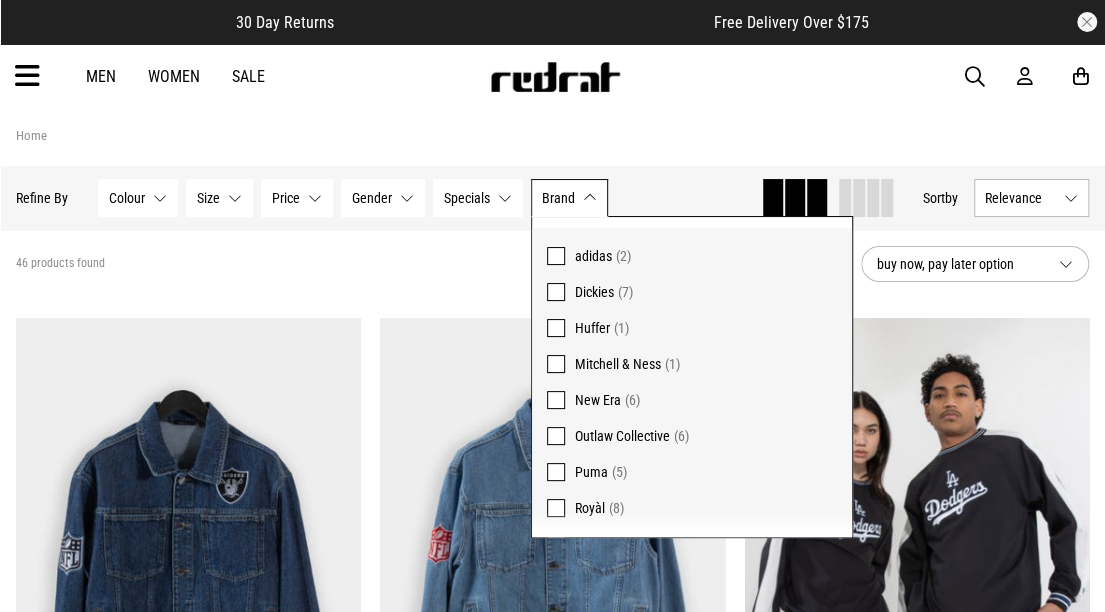 click on "Huffer" at bounding box center [592, 328] 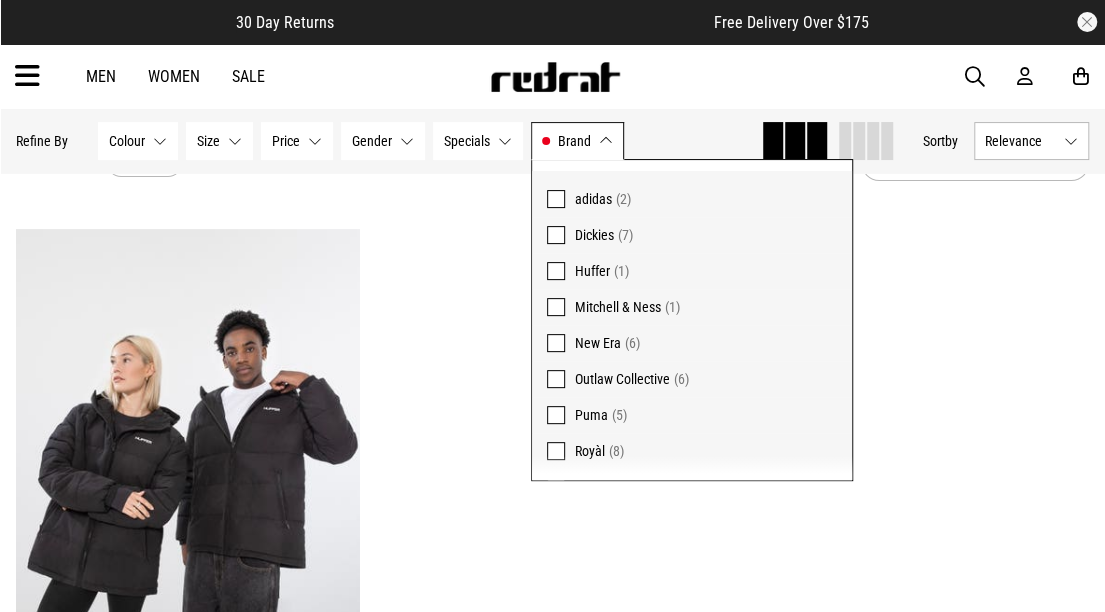 scroll, scrollTop: 101, scrollLeft: 0, axis: vertical 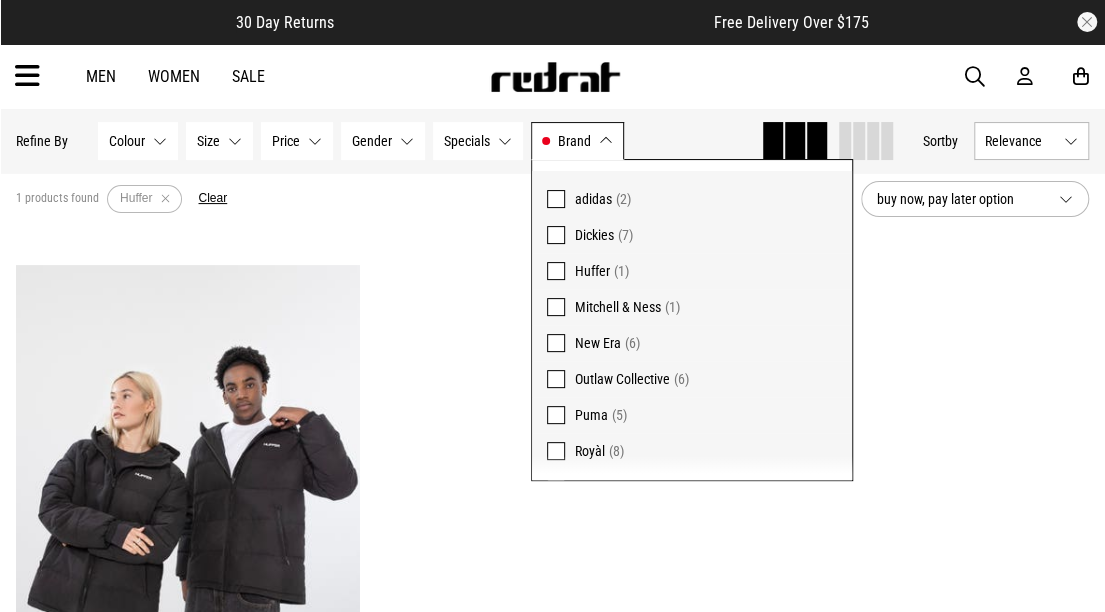 click at bounding box center [556, 271] 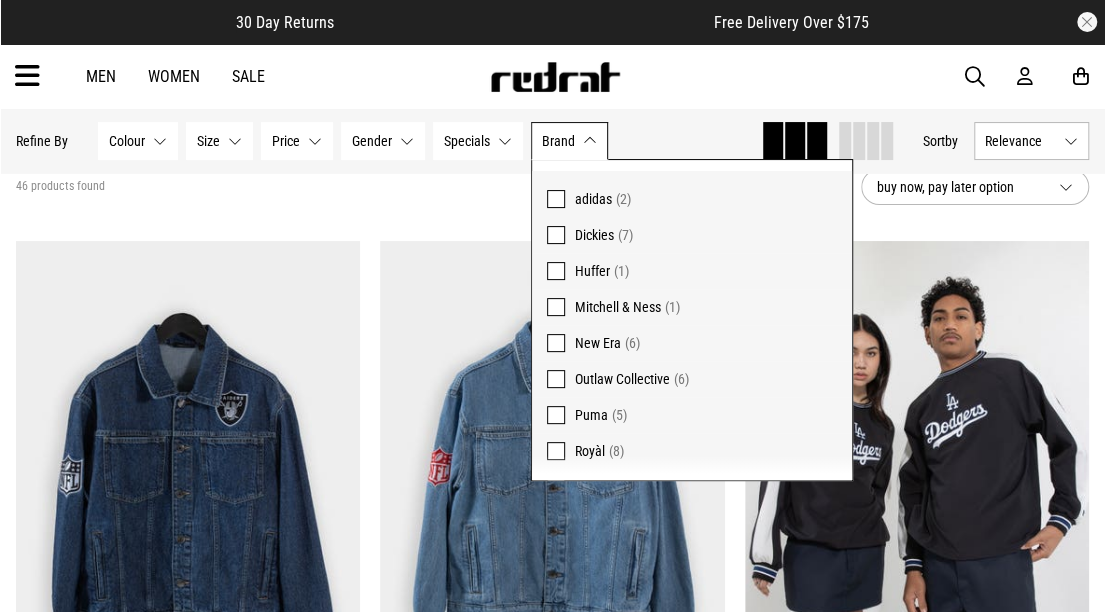 click at bounding box center (556, 451) 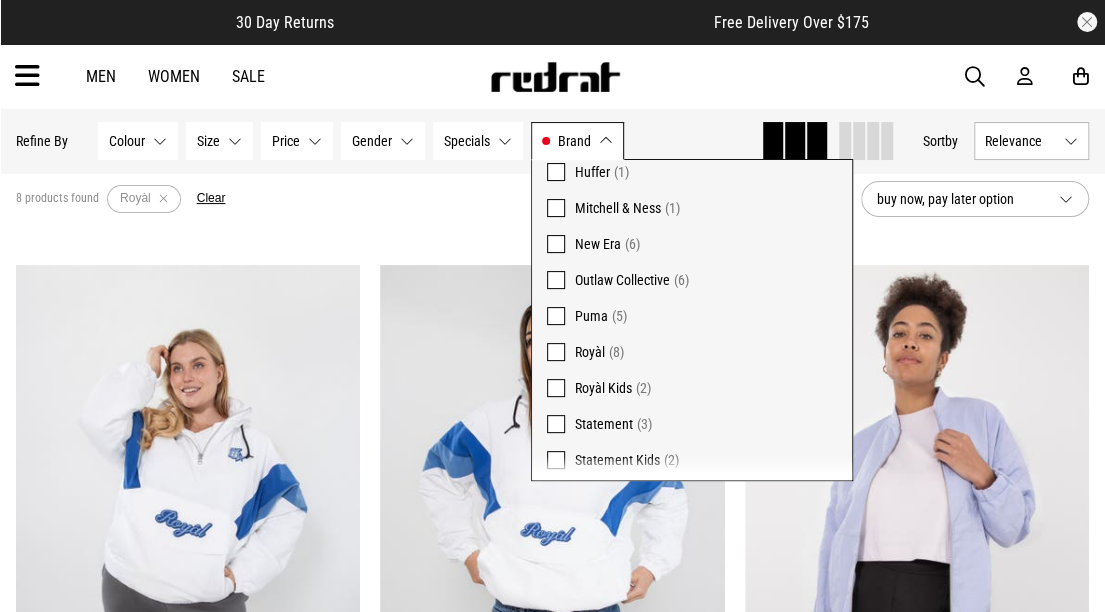 scroll, scrollTop: 184, scrollLeft: 0, axis: vertical 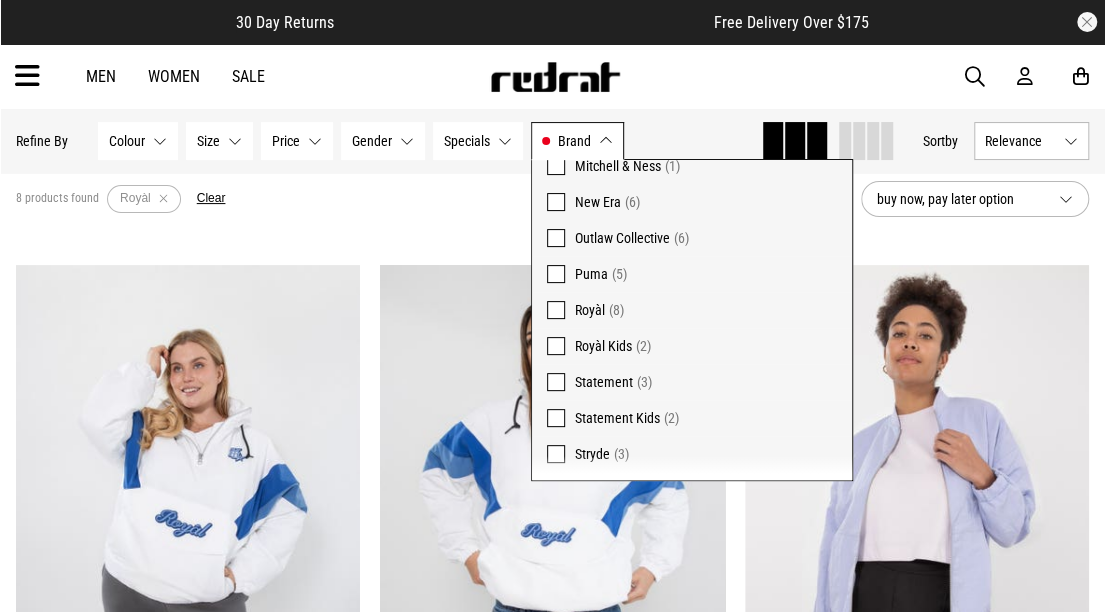 click on "**********" at bounding box center [552, 1149] 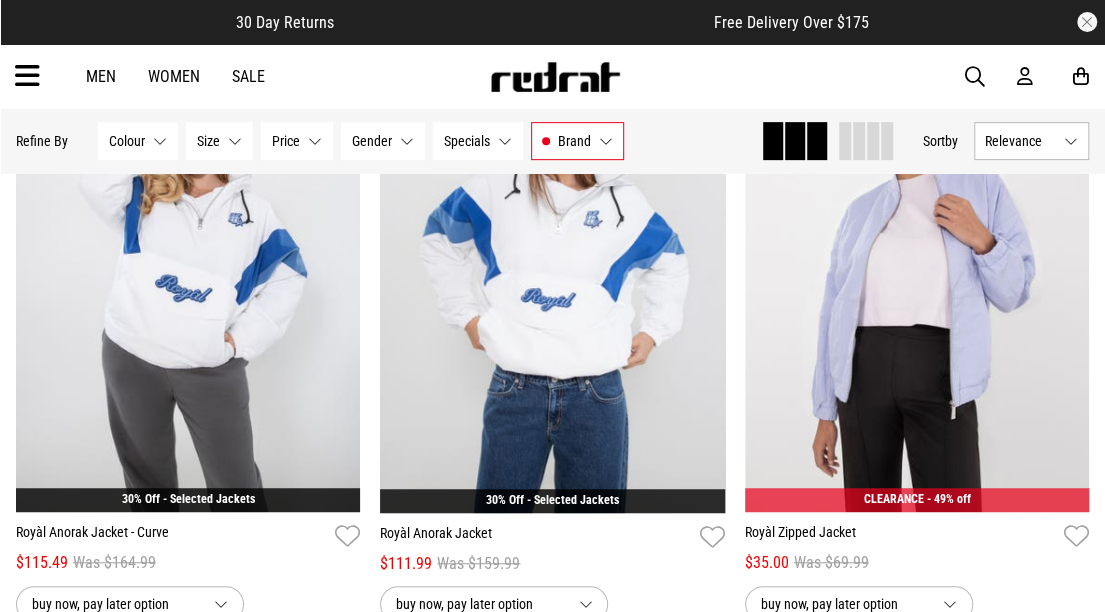 scroll, scrollTop: 139, scrollLeft: 0, axis: vertical 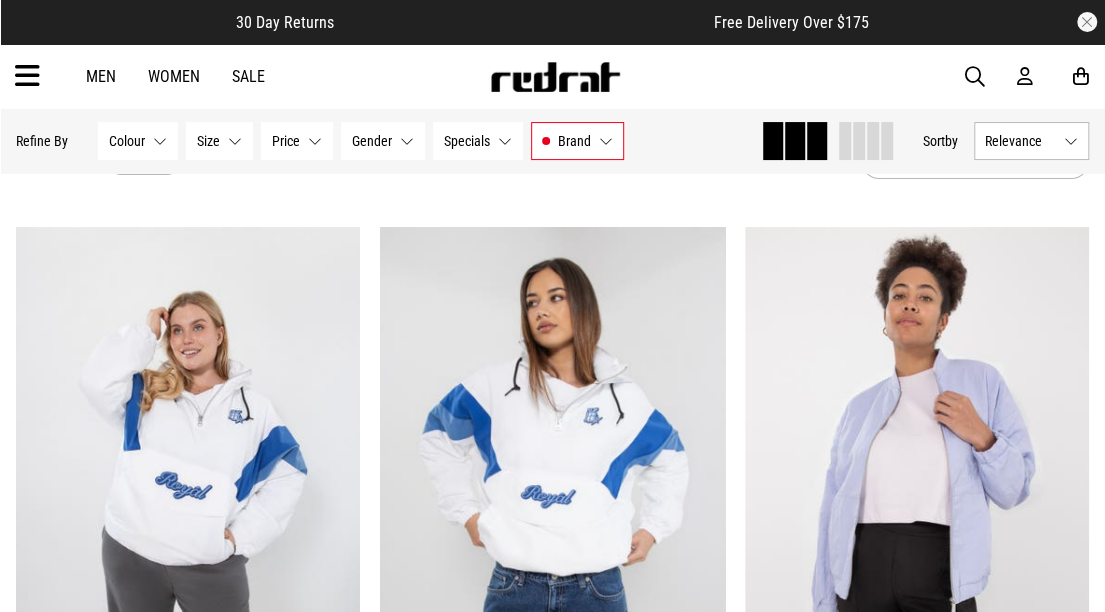 click on "Gender  None selected" at bounding box center [383, 141] 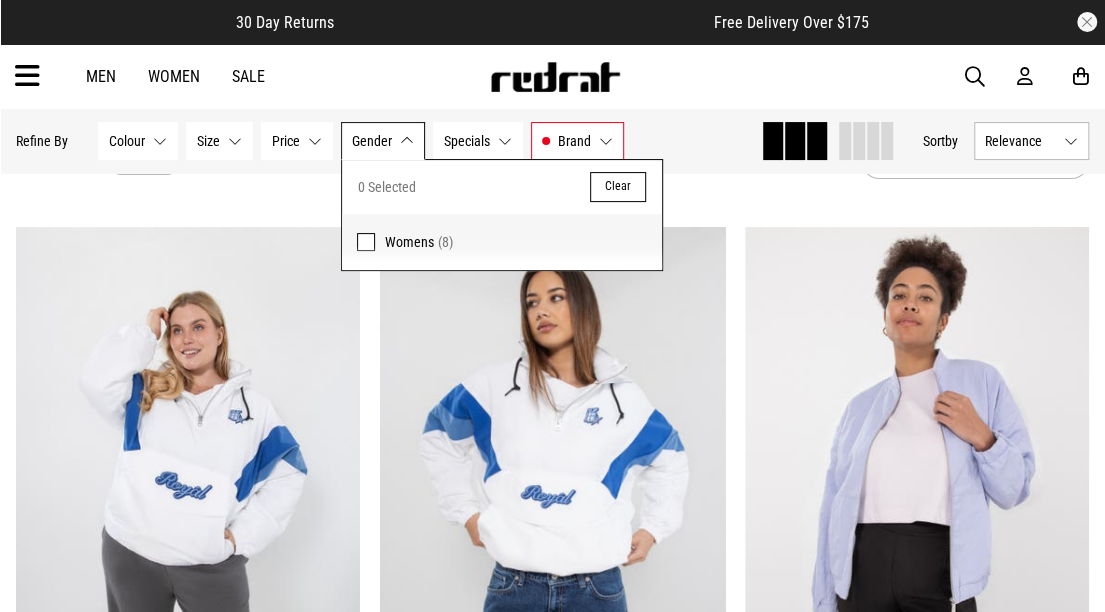 click on "Brand" at bounding box center [574, 141] 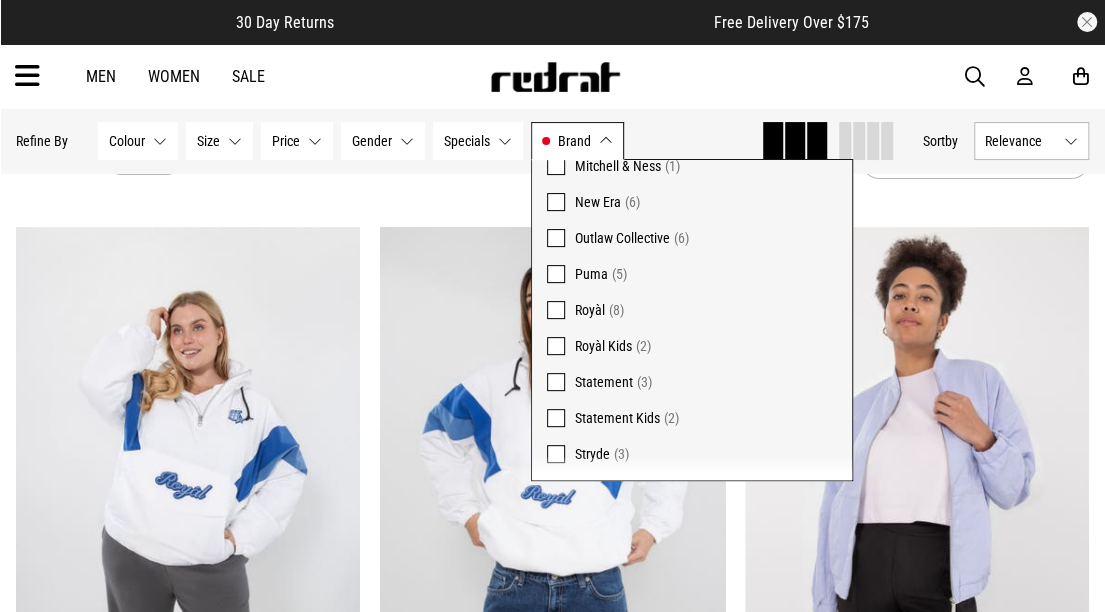 click at bounding box center [556, 310] 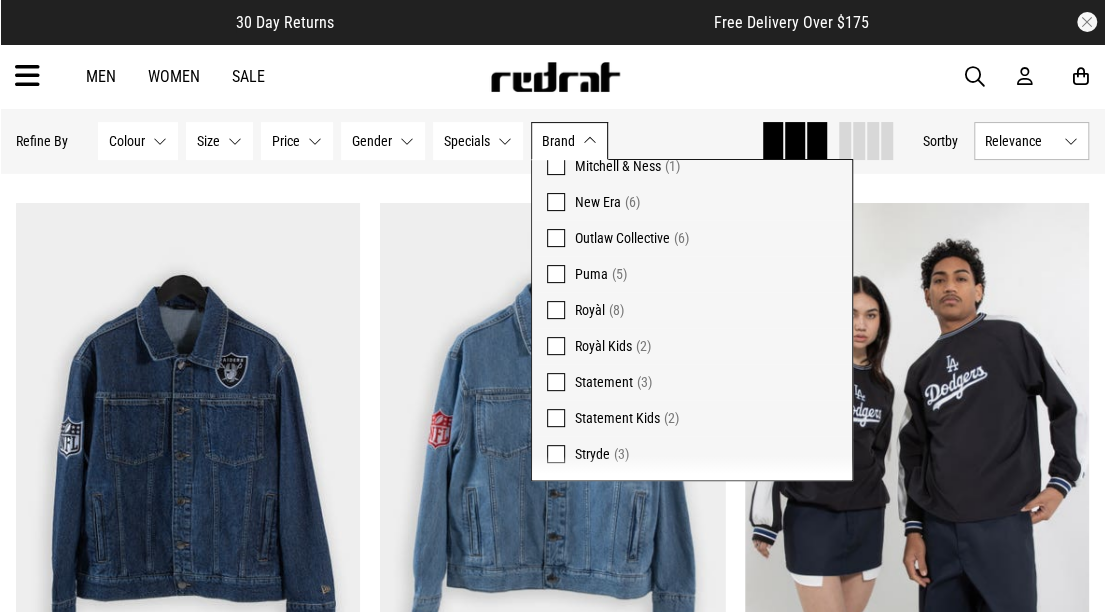 click on "Gender  None selected" at bounding box center [383, 141] 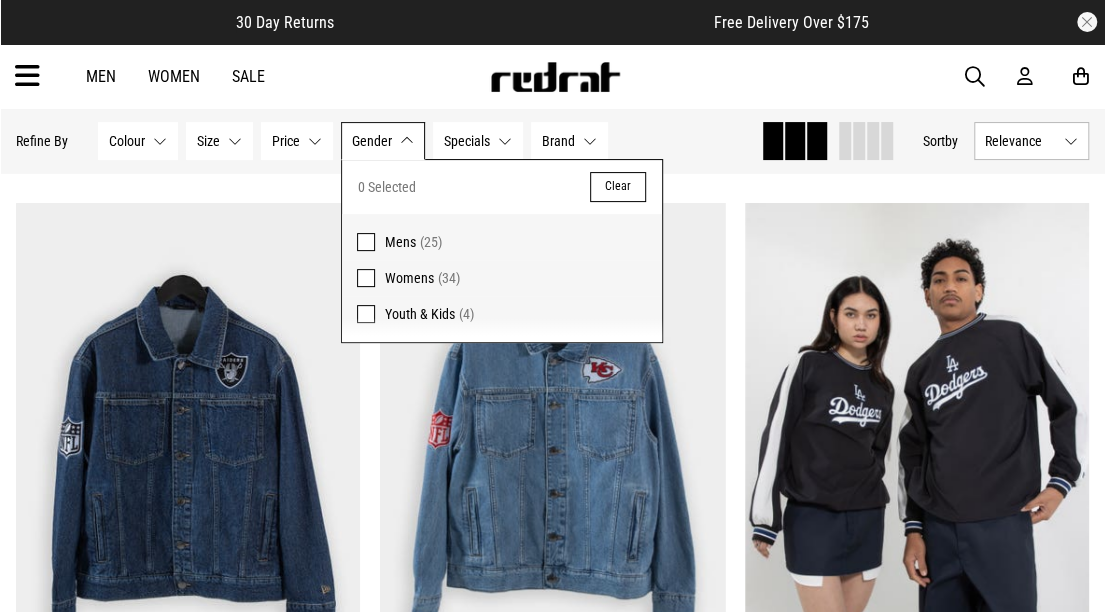 click on "Mens (25)" at bounding box center (502, 237) 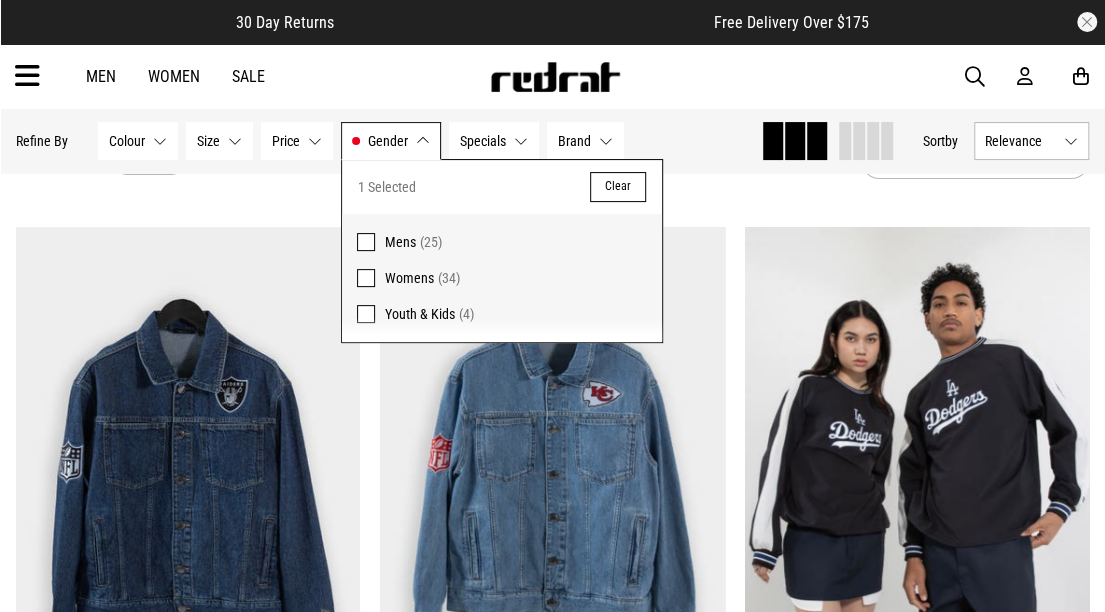 scroll, scrollTop: 674, scrollLeft: 0, axis: vertical 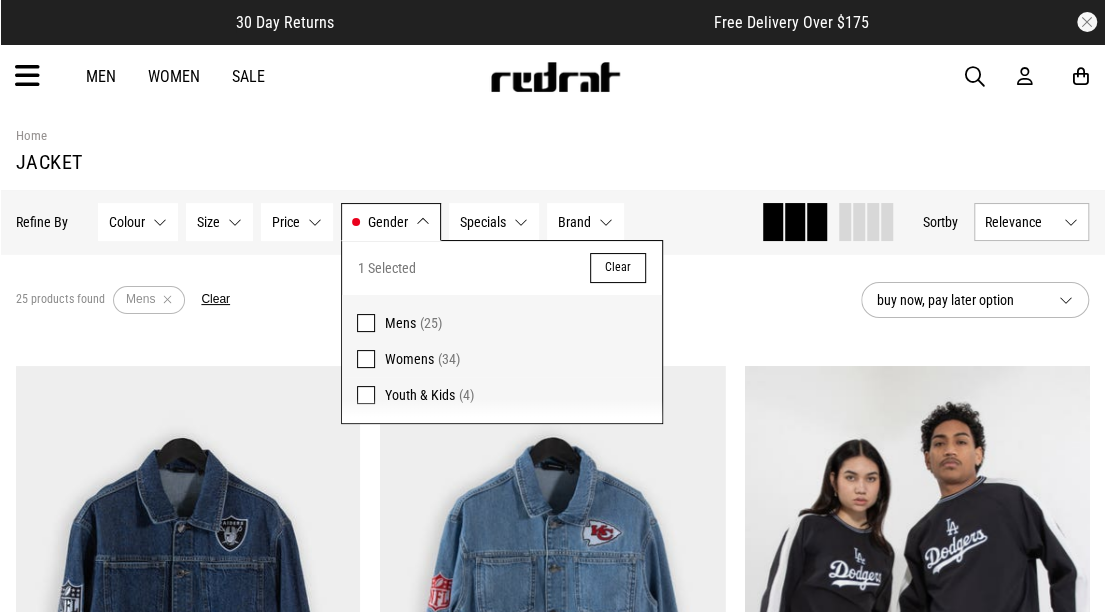 click on "25 products found   Active Filters Mens Clear" at bounding box center [430, 300] 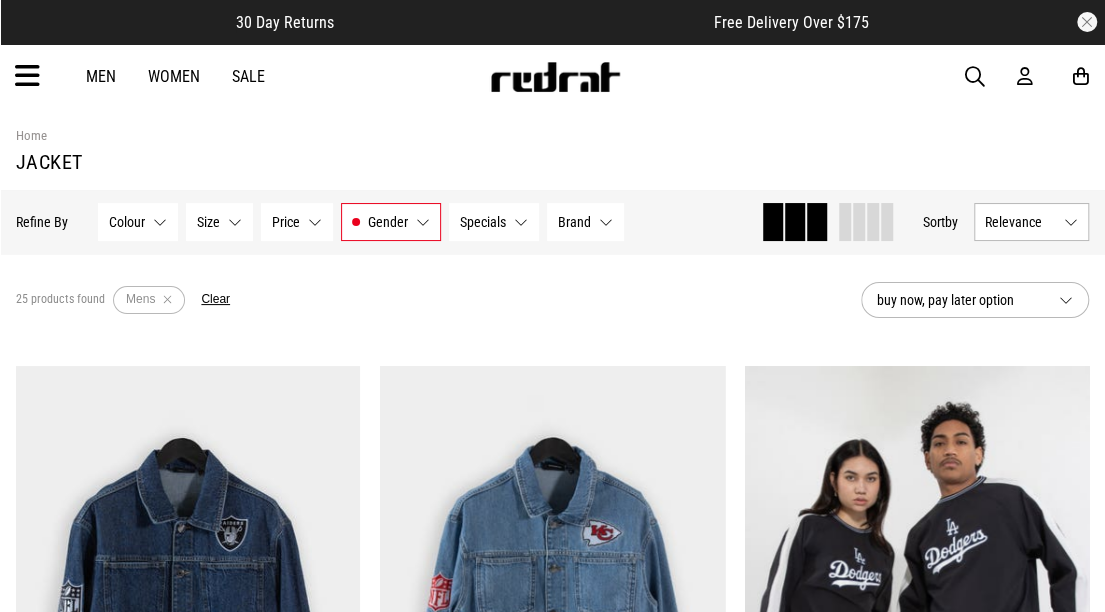 click on "Size  None selected" at bounding box center (219, 222) 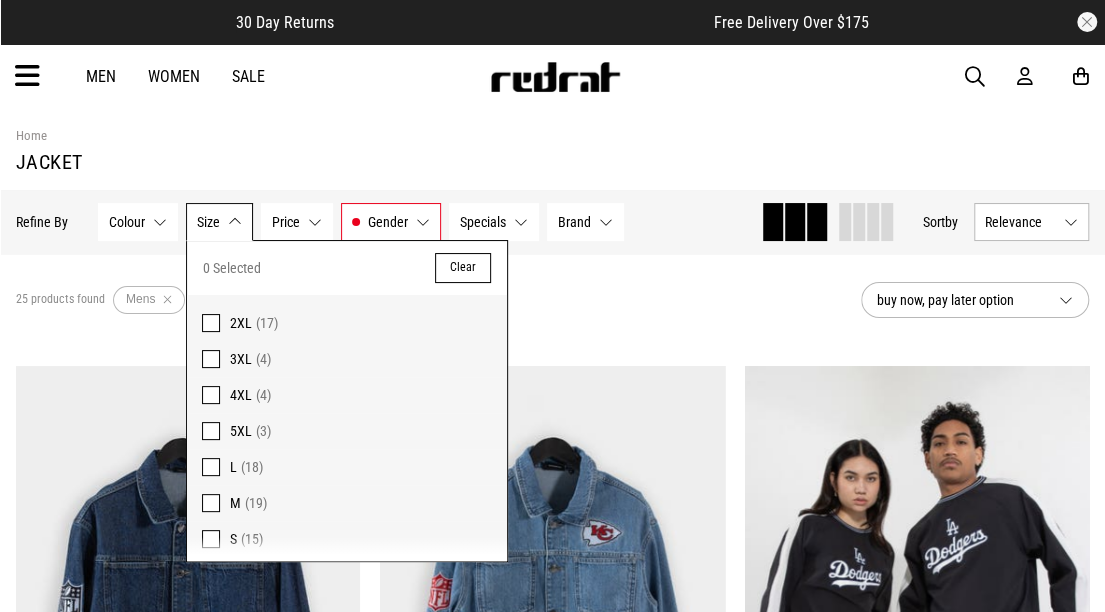 click at bounding box center (211, 467) 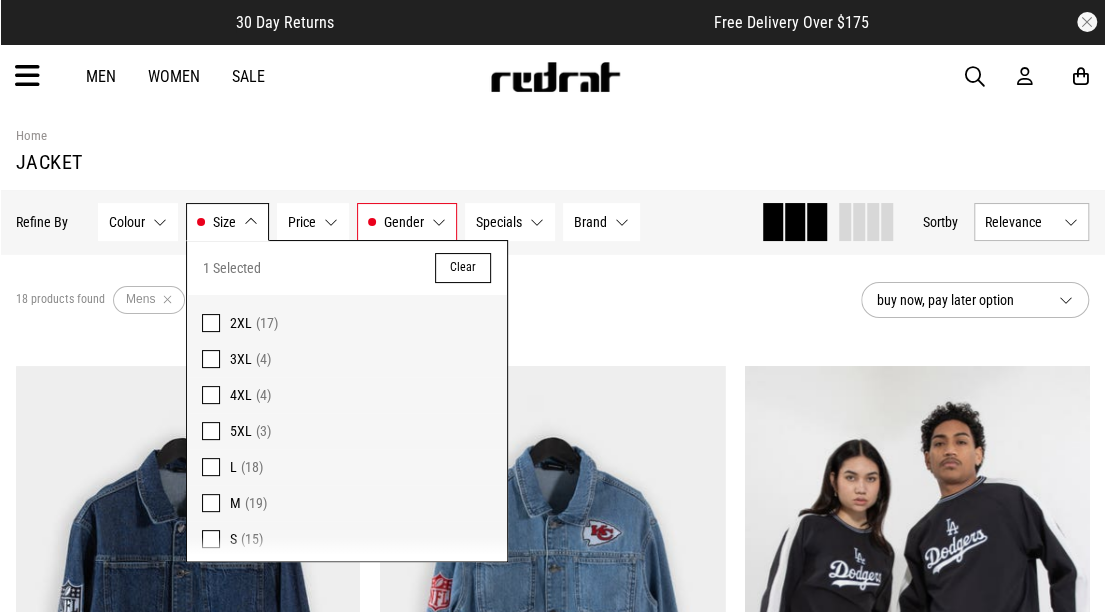 click on "Colour  None selected" at bounding box center [138, 222] 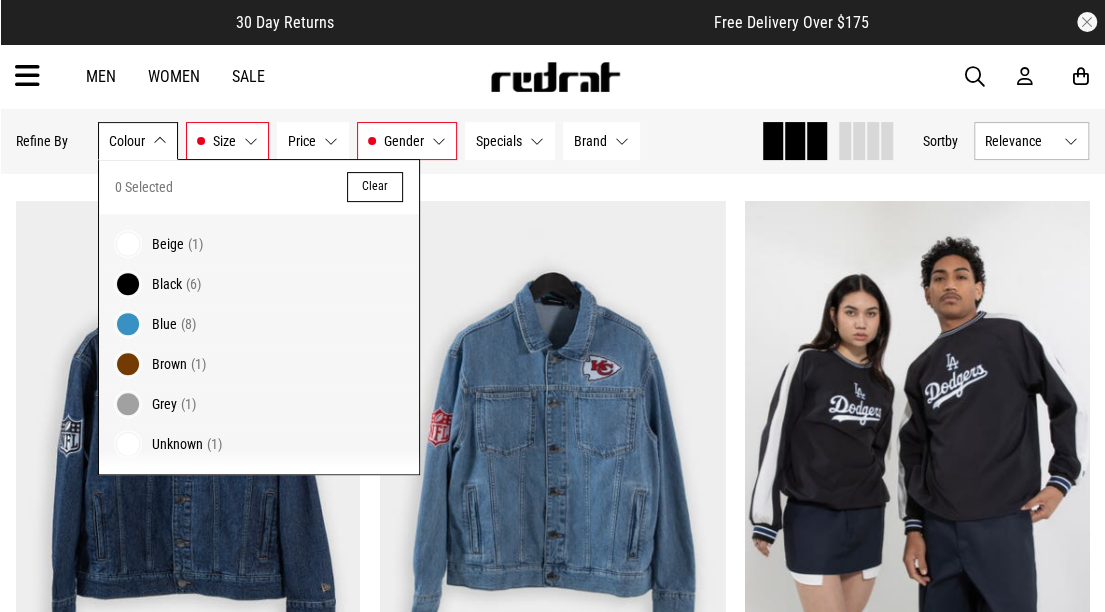 scroll, scrollTop: 164, scrollLeft: 0, axis: vertical 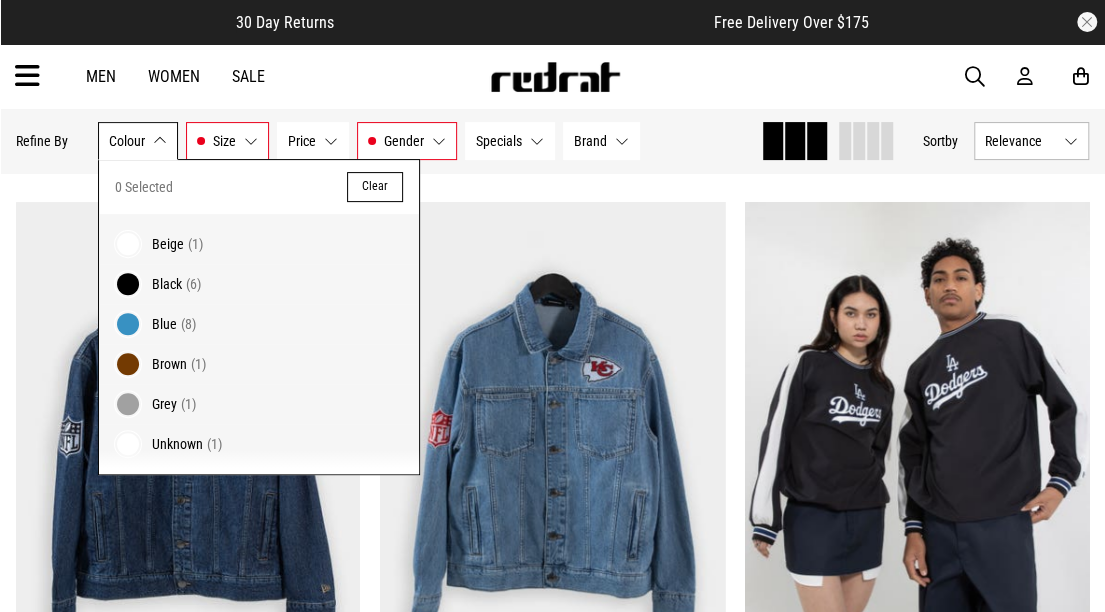 click at bounding box center [128, 284] 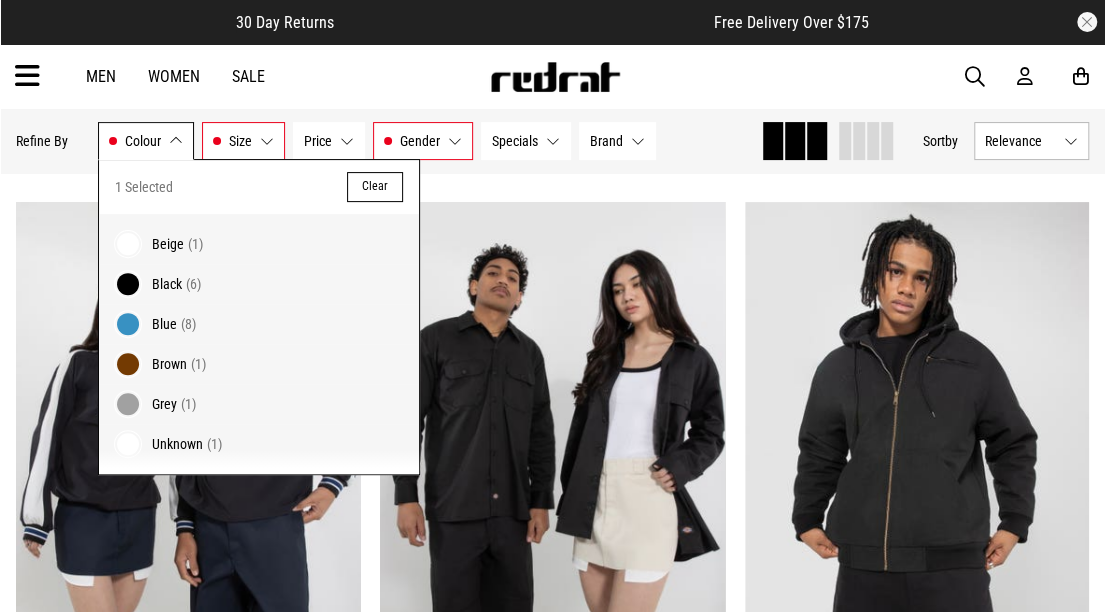 click on "6 products found   Active Filters Mens L Black Clear    buy now, pay later option" at bounding box center [552, 136] 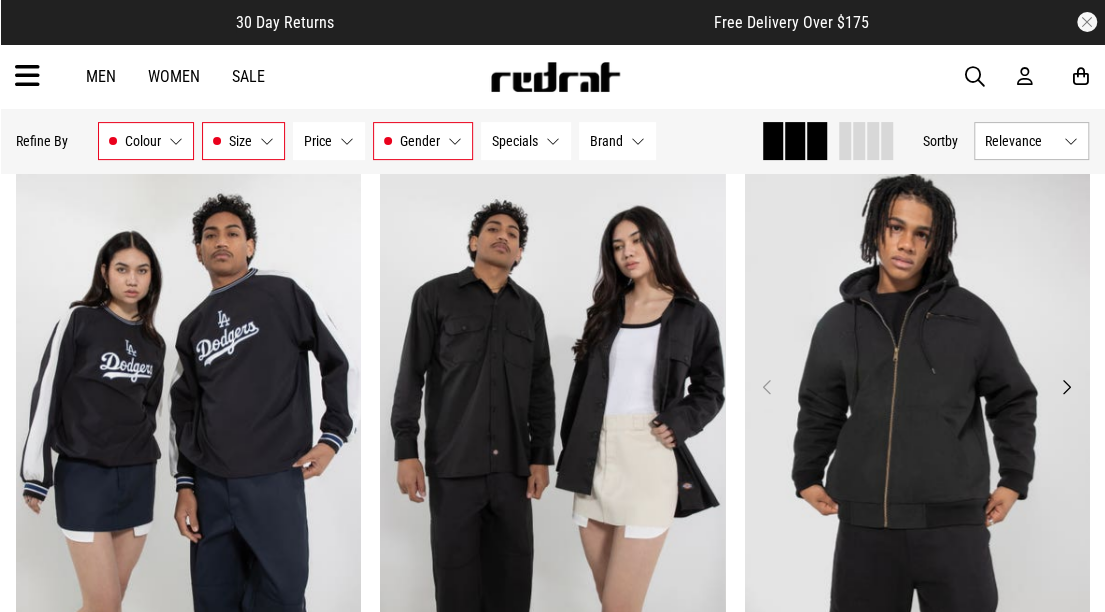scroll, scrollTop: 0, scrollLeft: 0, axis: both 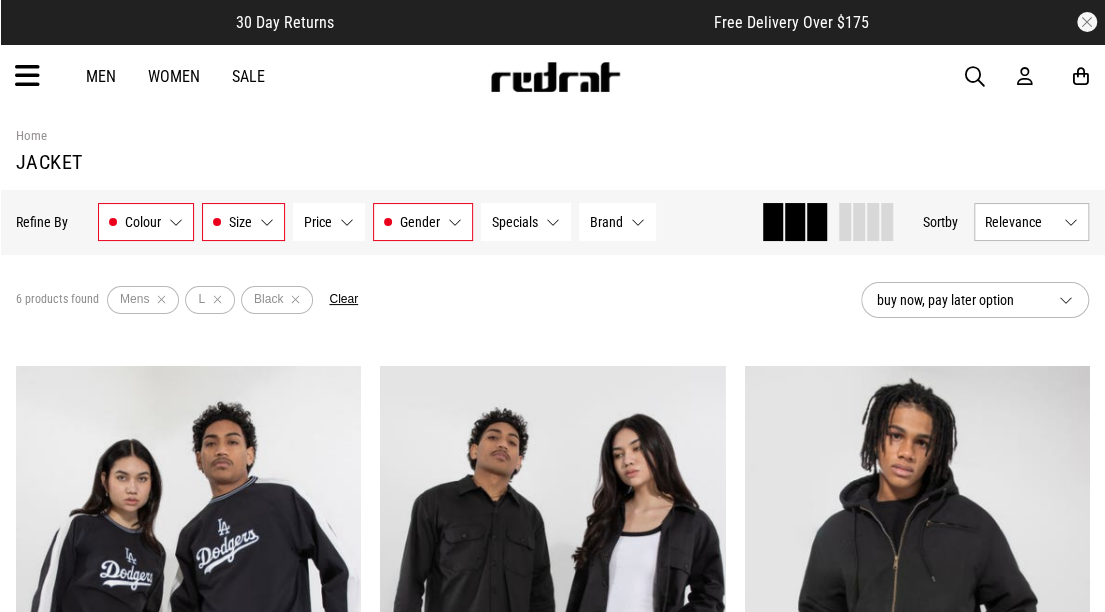 click on "Men" at bounding box center [101, 76] 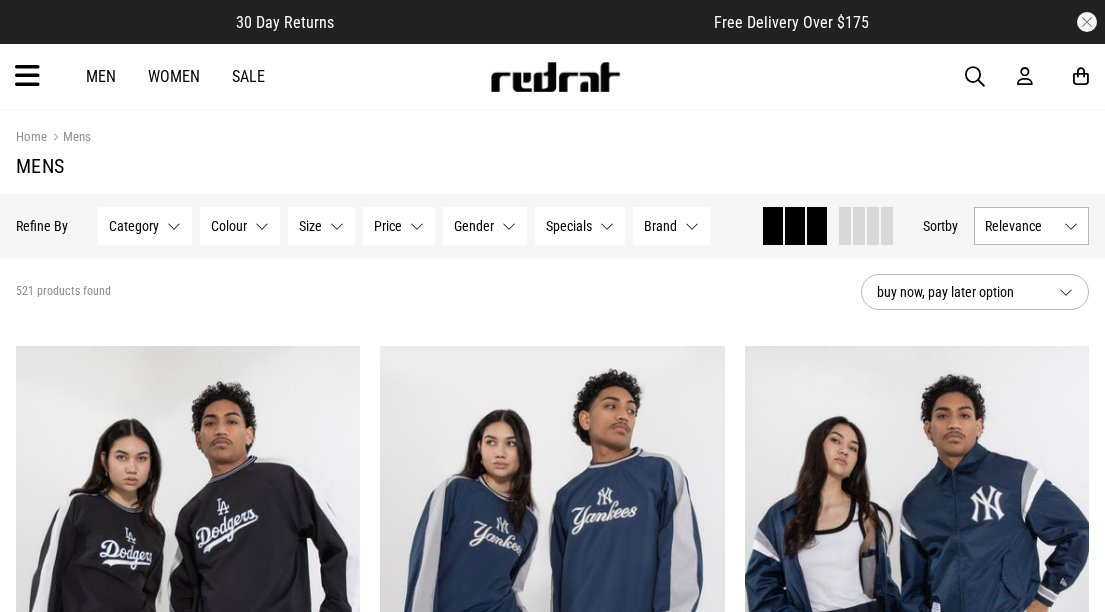 scroll, scrollTop: 184, scrollLeft: 0, axis: vertical 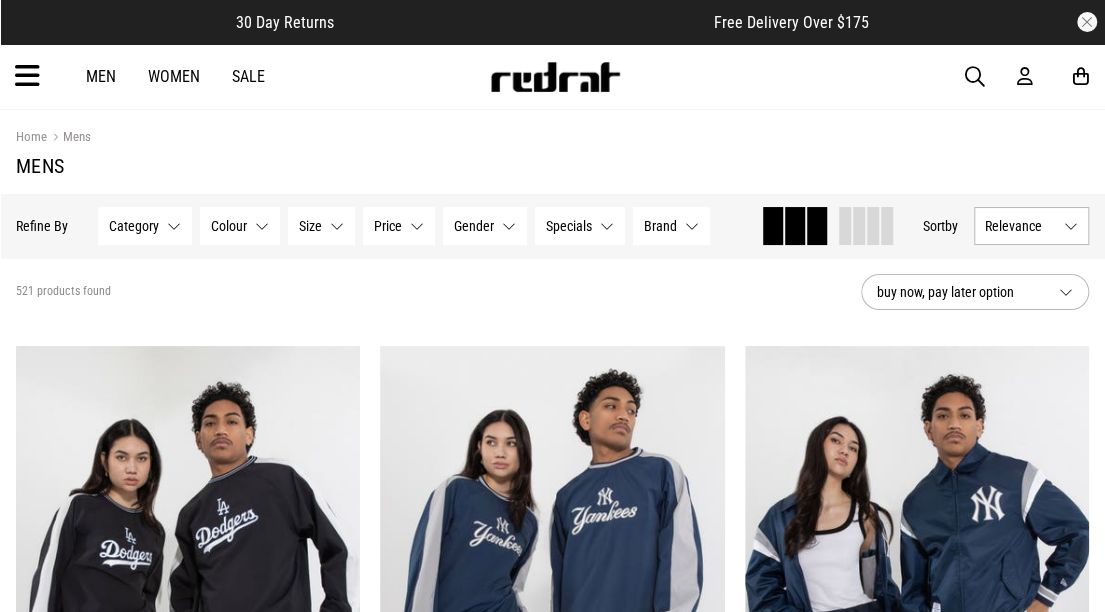 click on "Women" at bounding box center [174, 76] 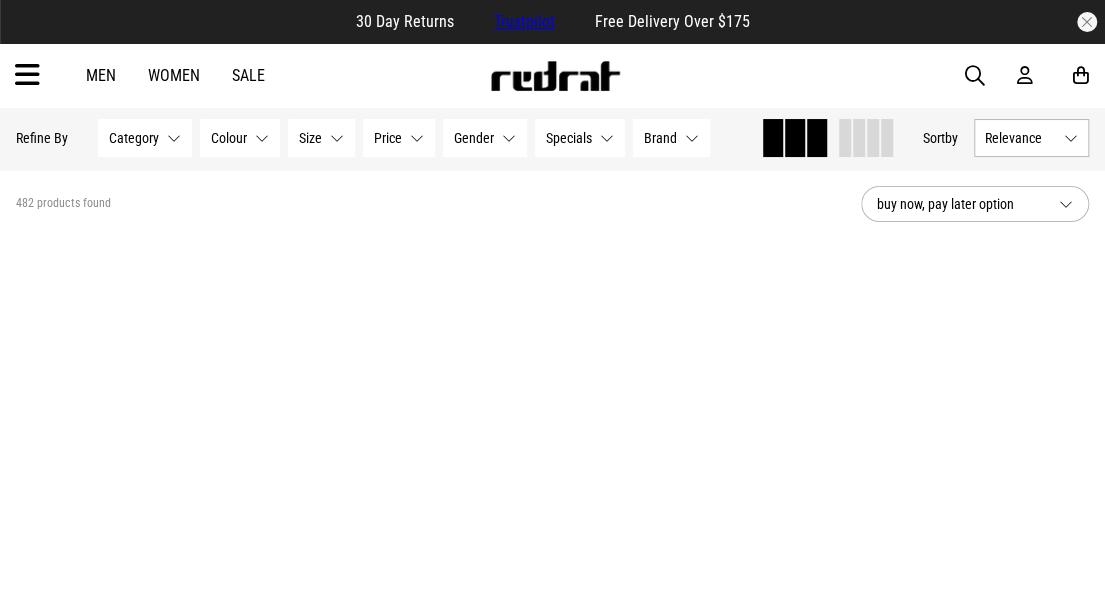 scroll, scrollTop: 48, scrollLeft: 0, axis: vertical 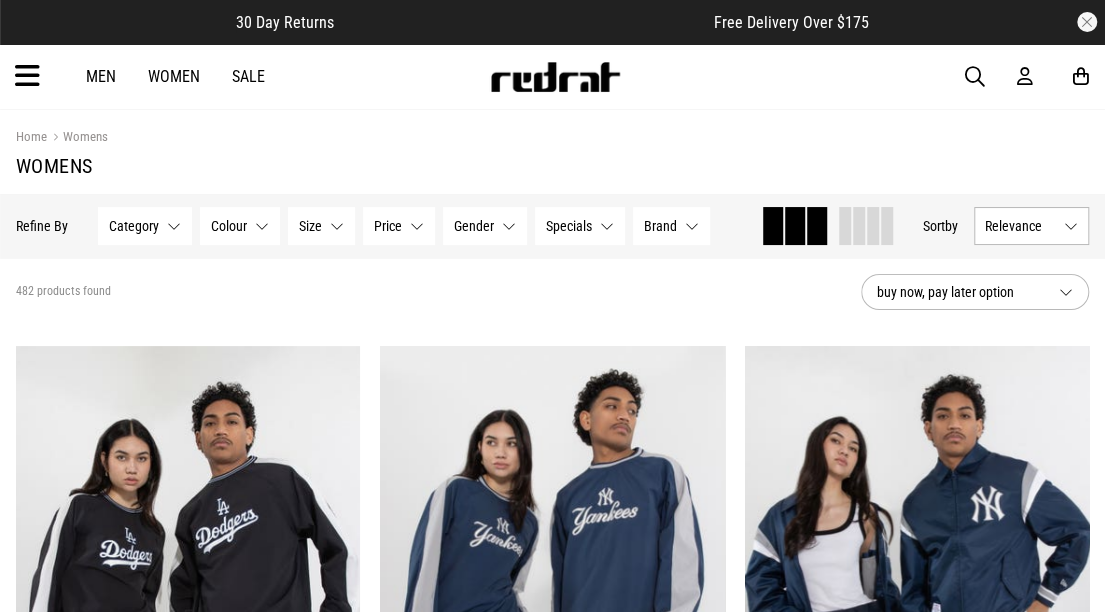 click at bounding box center [27, 76] 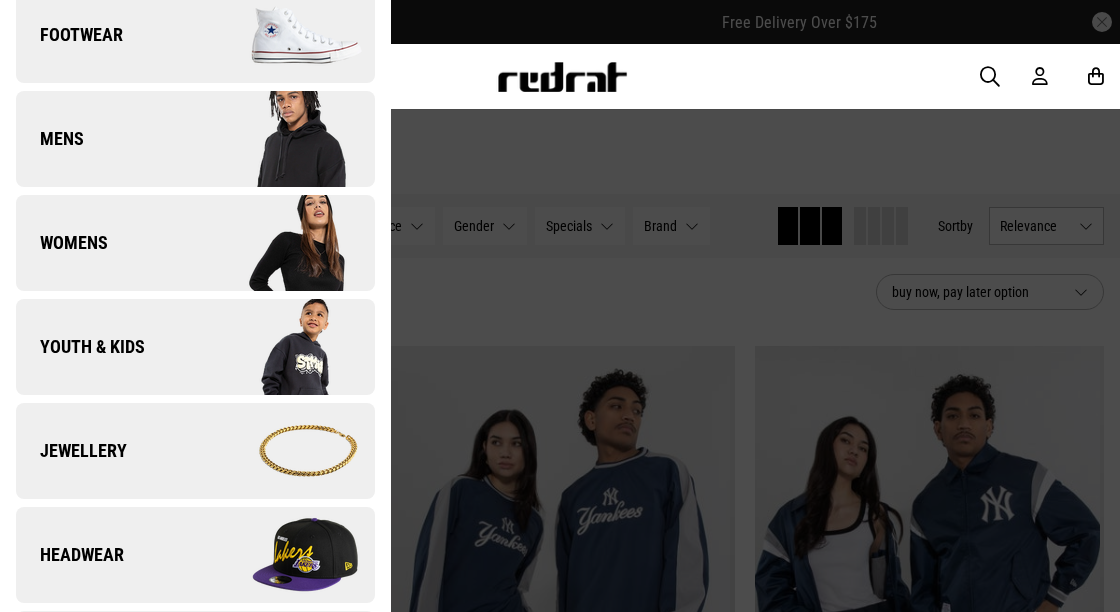 scroll, scrollTop: 277, scrollLeft: 0, axis: vertical 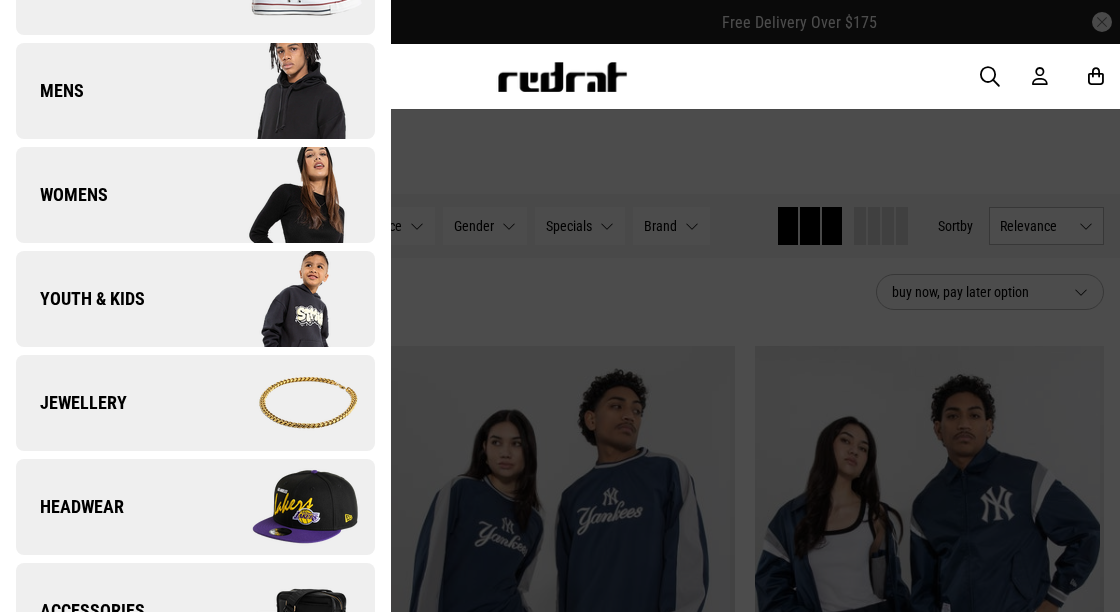click on "Youth & Kids" at bounding box center [195, 299] 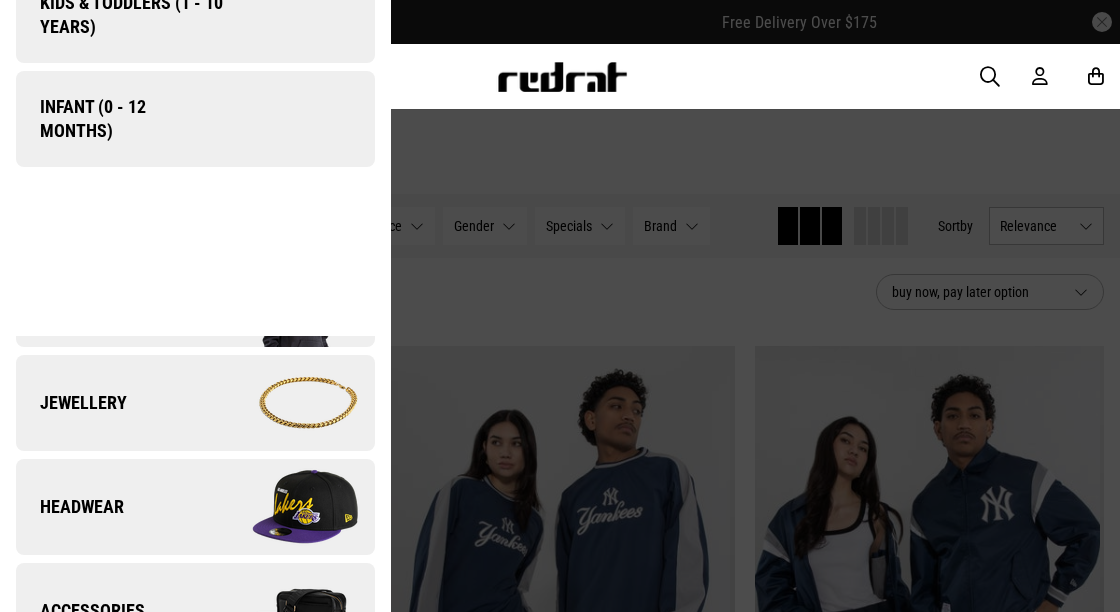 scroll, scrollTop: 0, scrollLeft: 0, axis: both 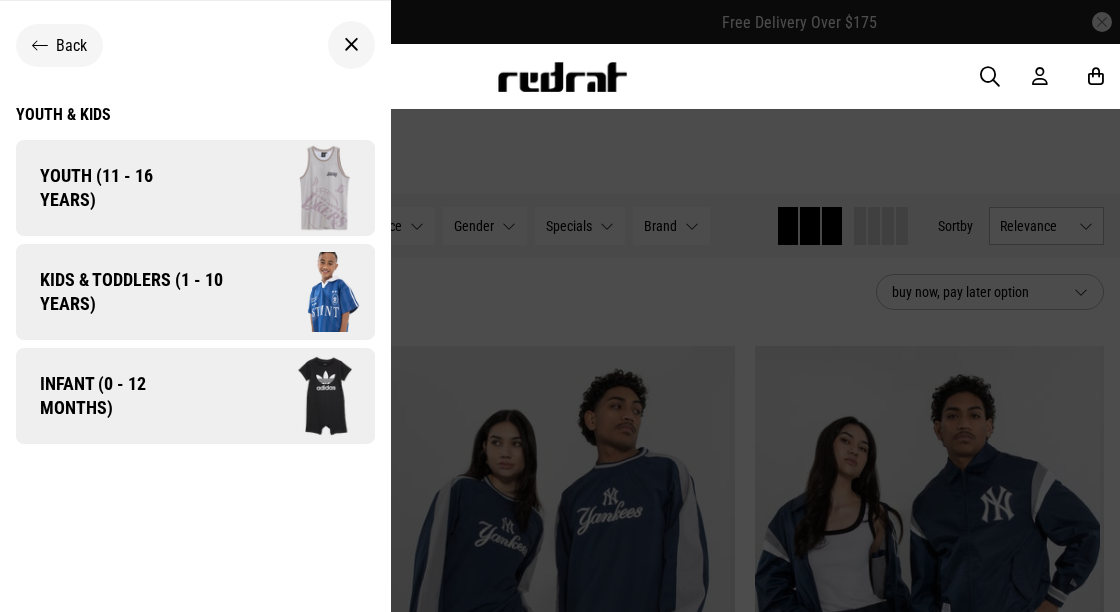 click on "Kids & Toddlers (1 - 10 years)" at bounding box center [124, 292] 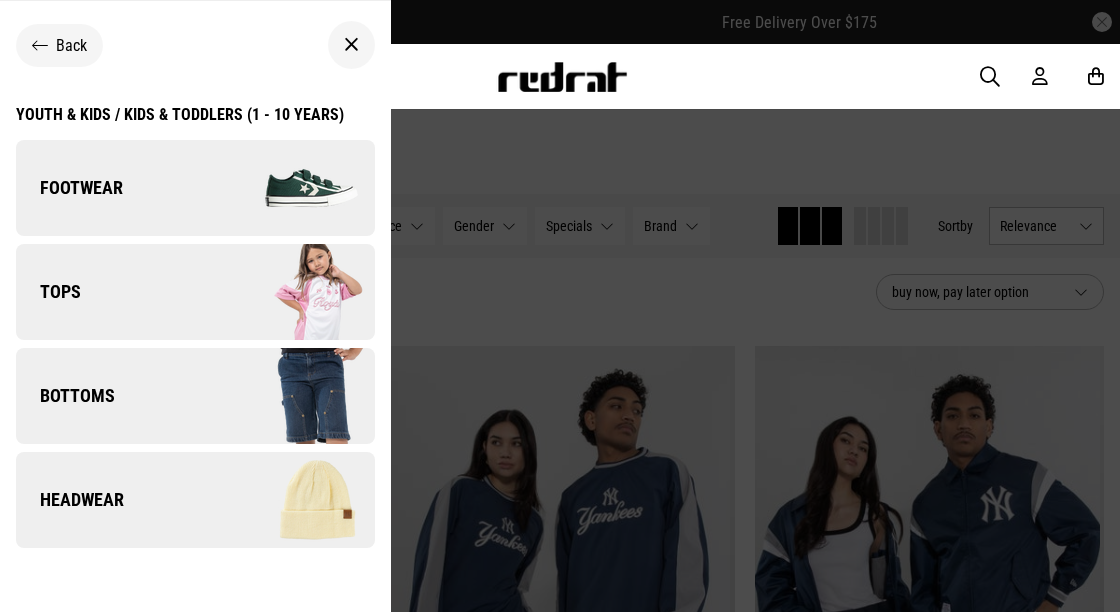 click on "Tops" at bounding box center (195, 292) 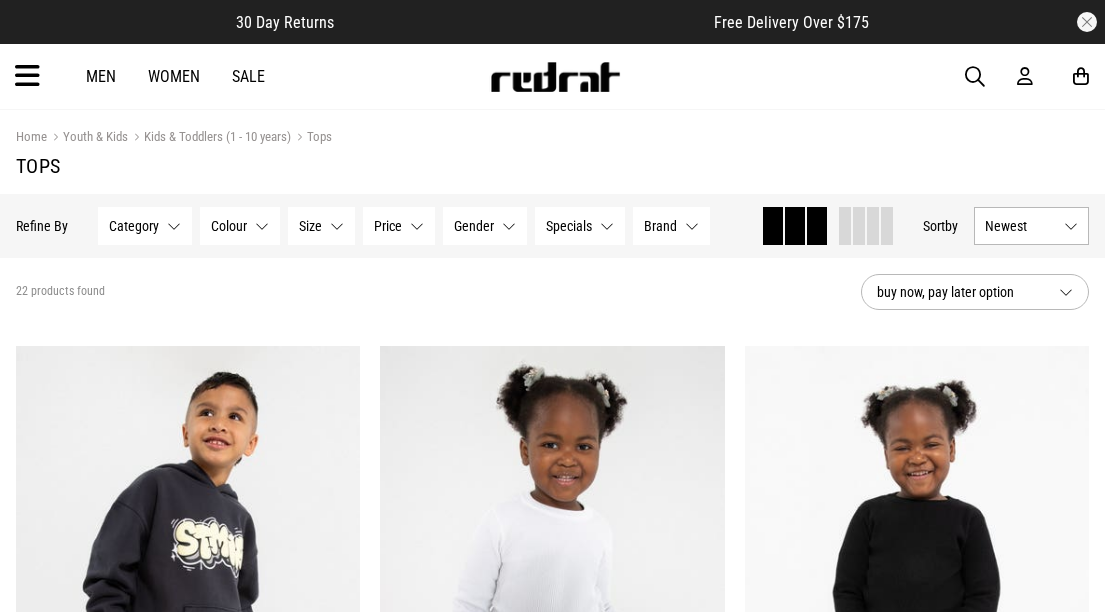 scroll, scrollTop: 0, scrollLeft: 0, axis: both 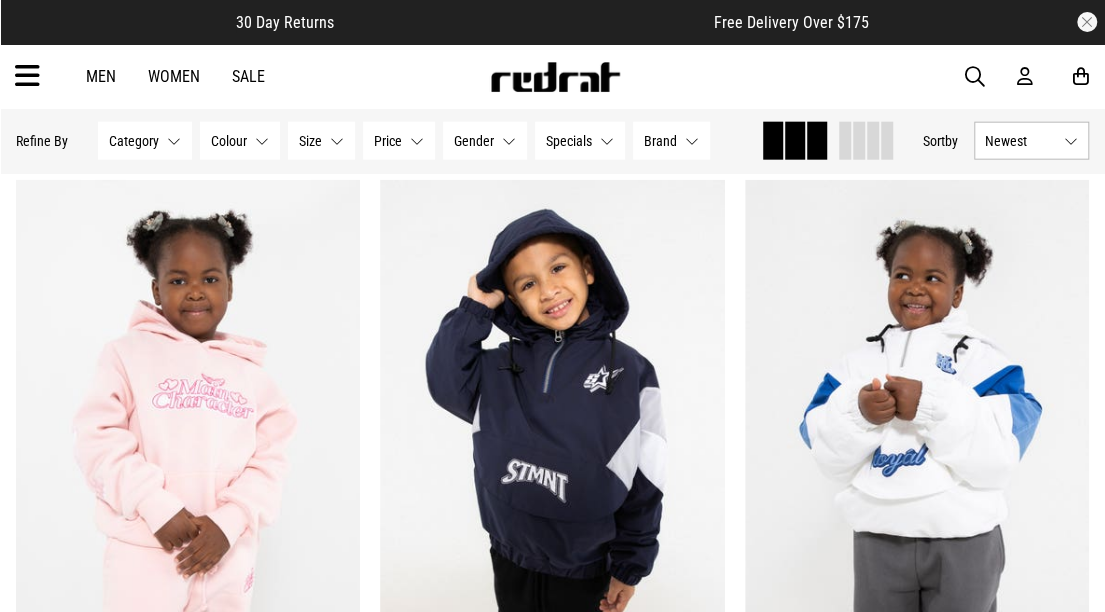 click on "Gender" at bounding box center [474, 141] 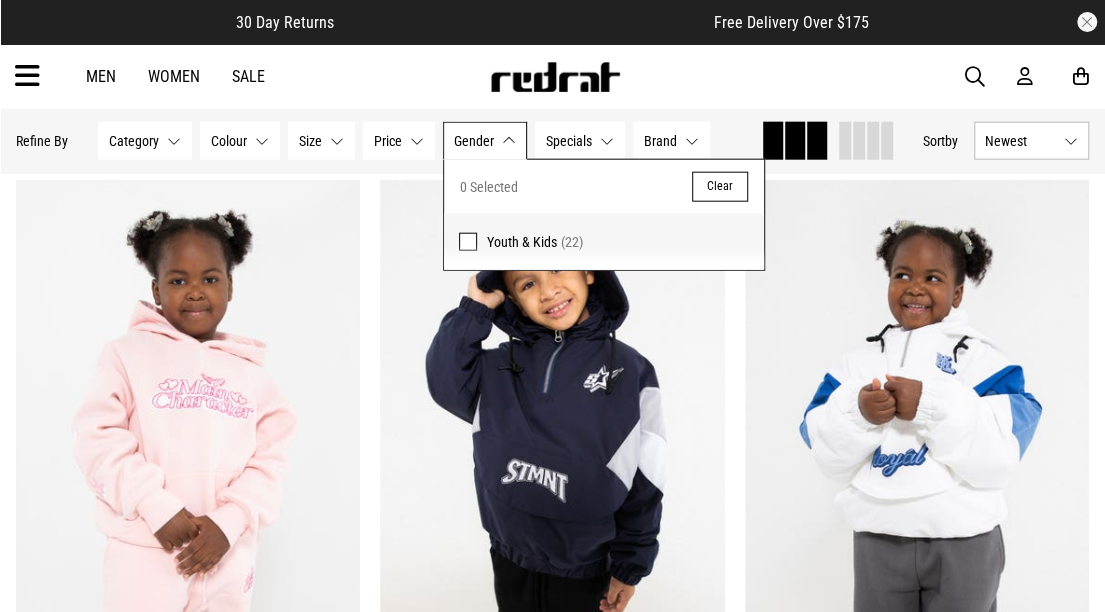 click on "Youth & Kids (22)" at bounding box center [618, 242] 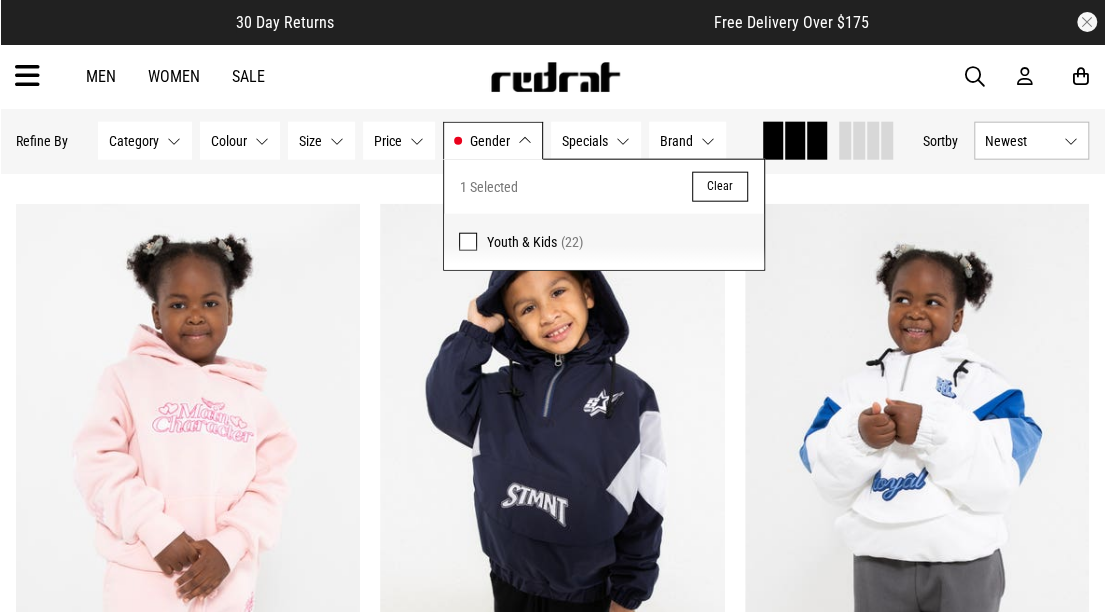 scroll, scrollTop: 2084, scrollLeft: 0, axis: vertical 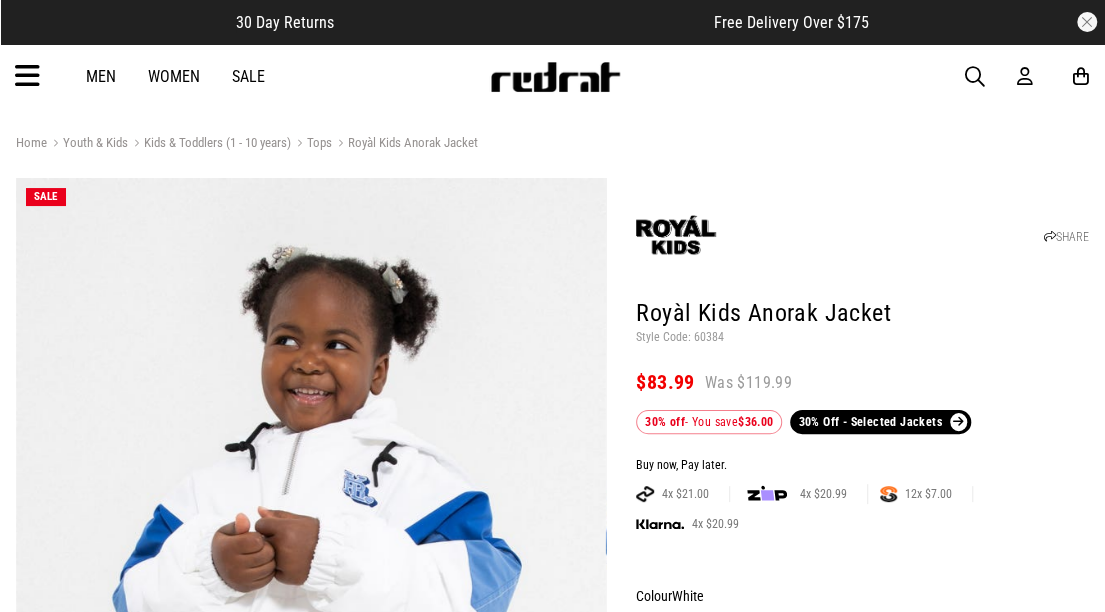 click on "Kids & Toddlers (1 - 10 years)" at bounding box center (209, 144) 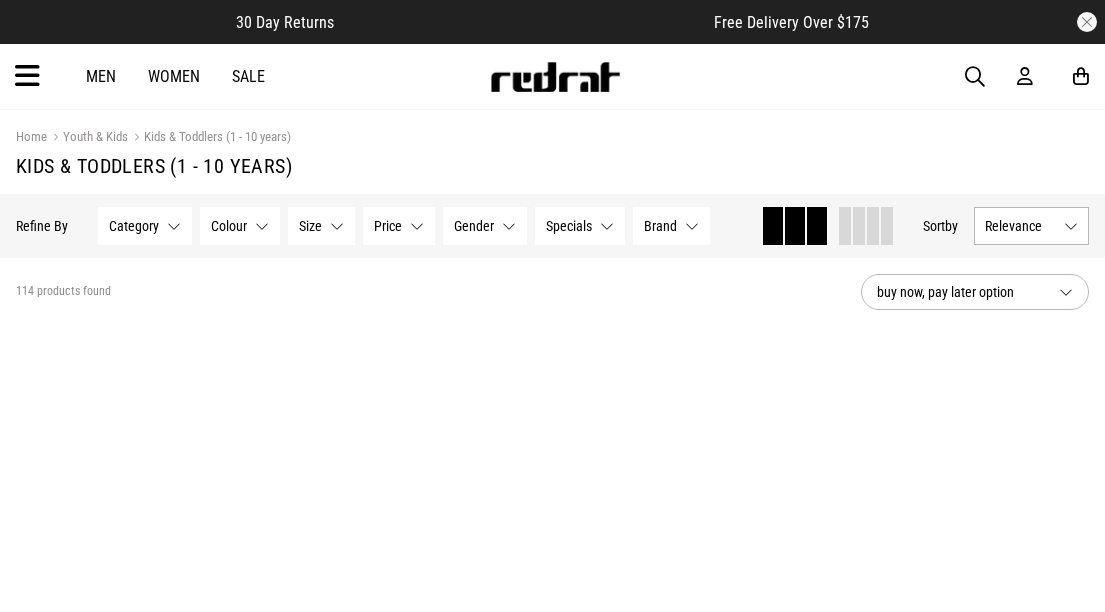 scroll, scrollTop: 0, scrollLeft: 0, axis: both 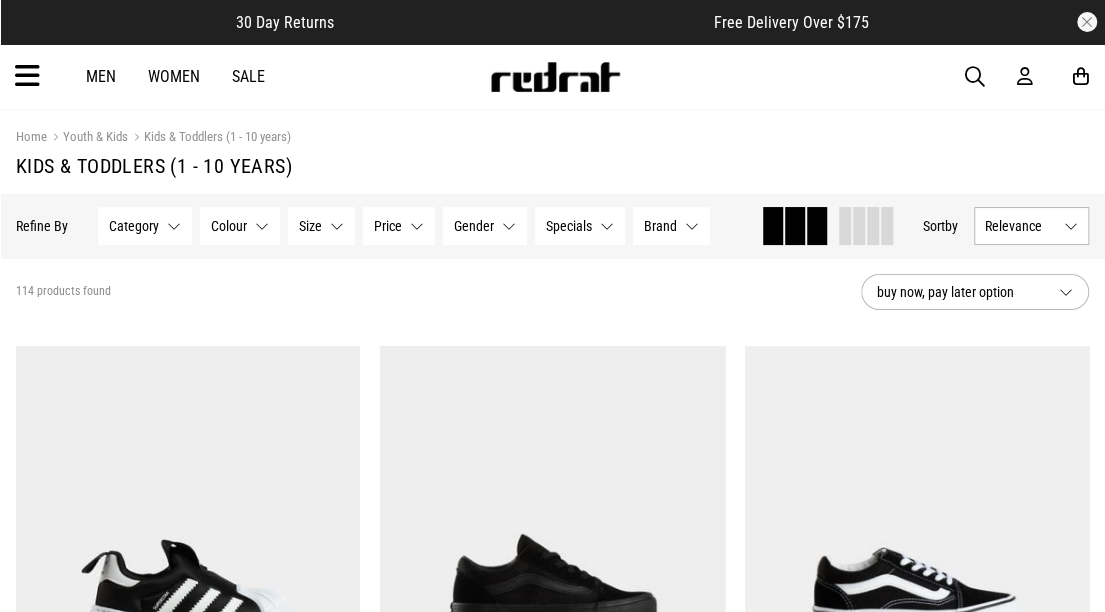click at bounding box center [975, 77] 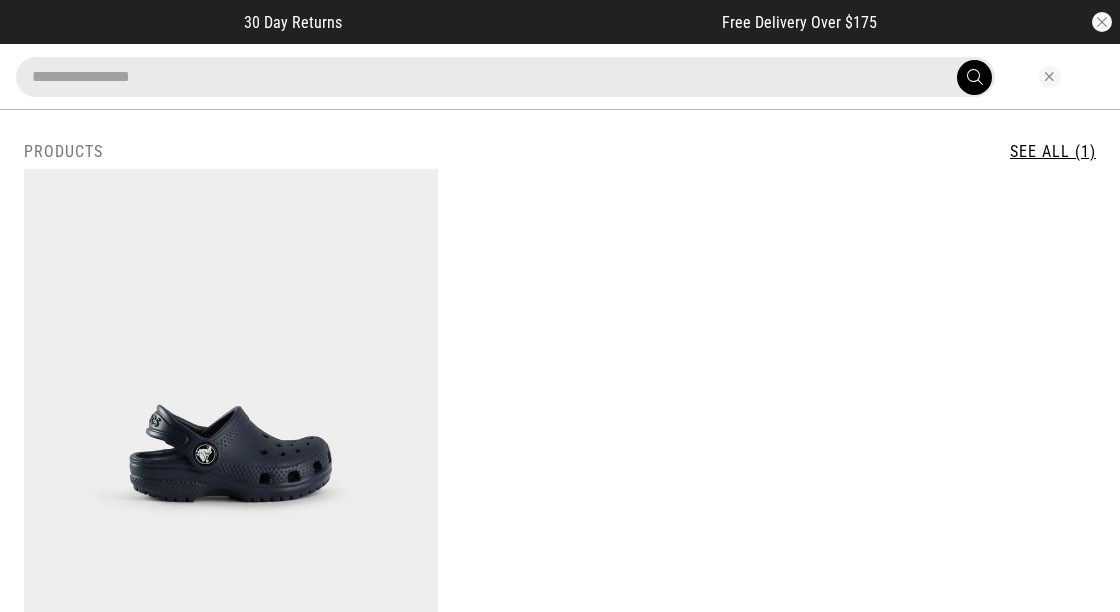 type on "**********" 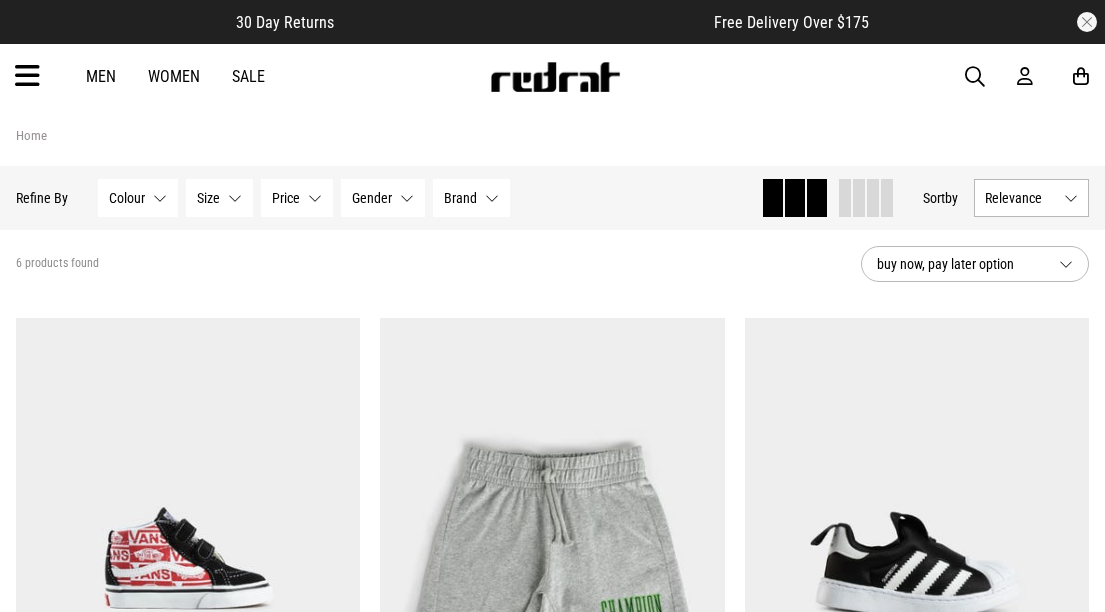 scroll, scrollTop: 749, scrollLeft: 0, axis: vertical 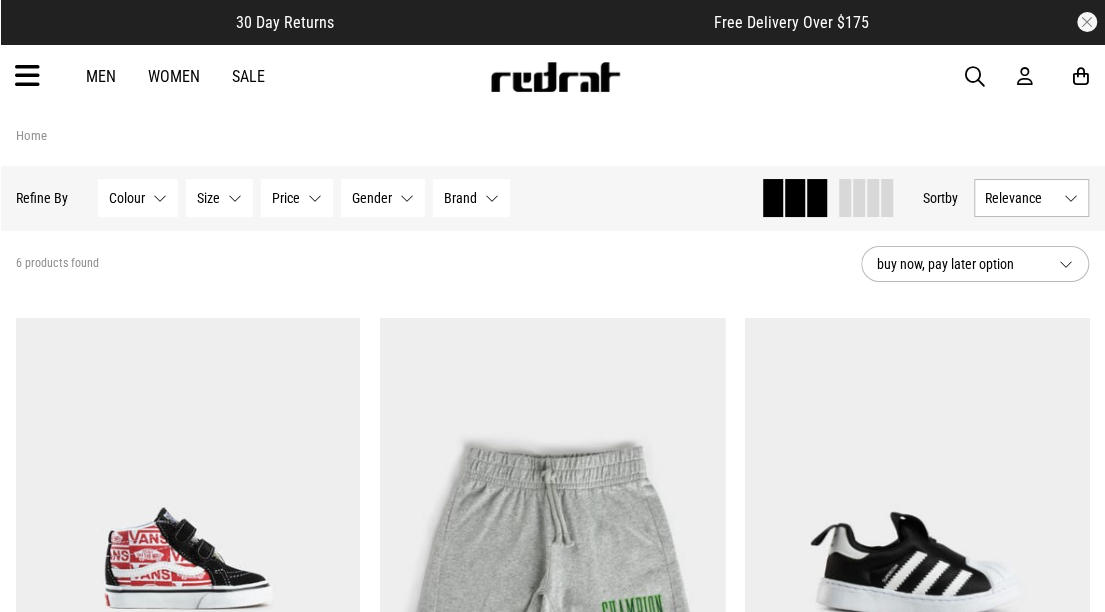 click at bounding box center [27, 76] 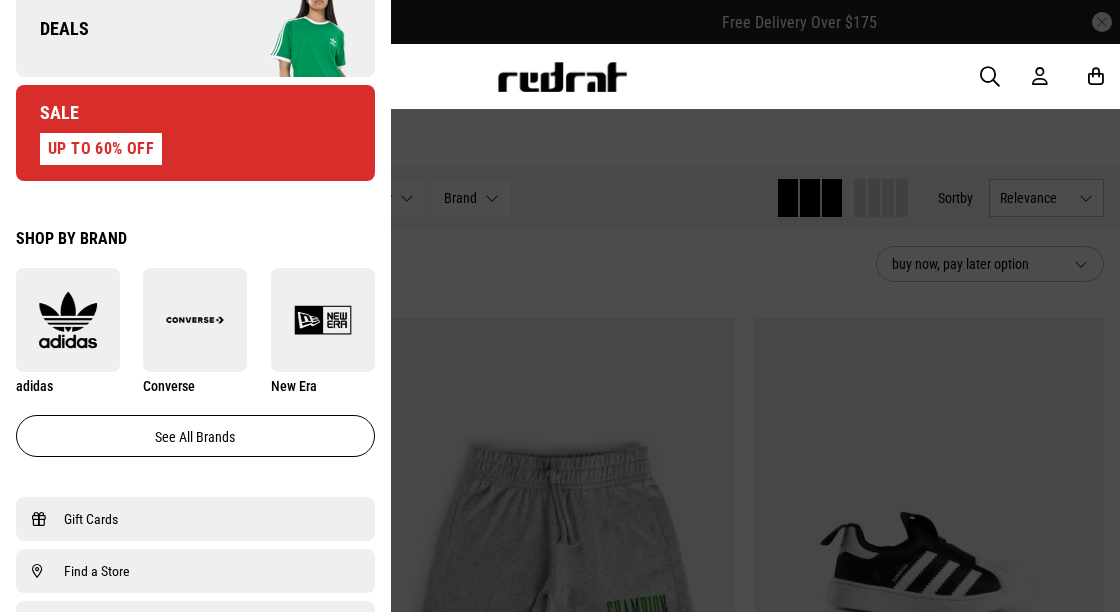scroll, scrollTop: 965, scrollLeft: 0, axis: vertical 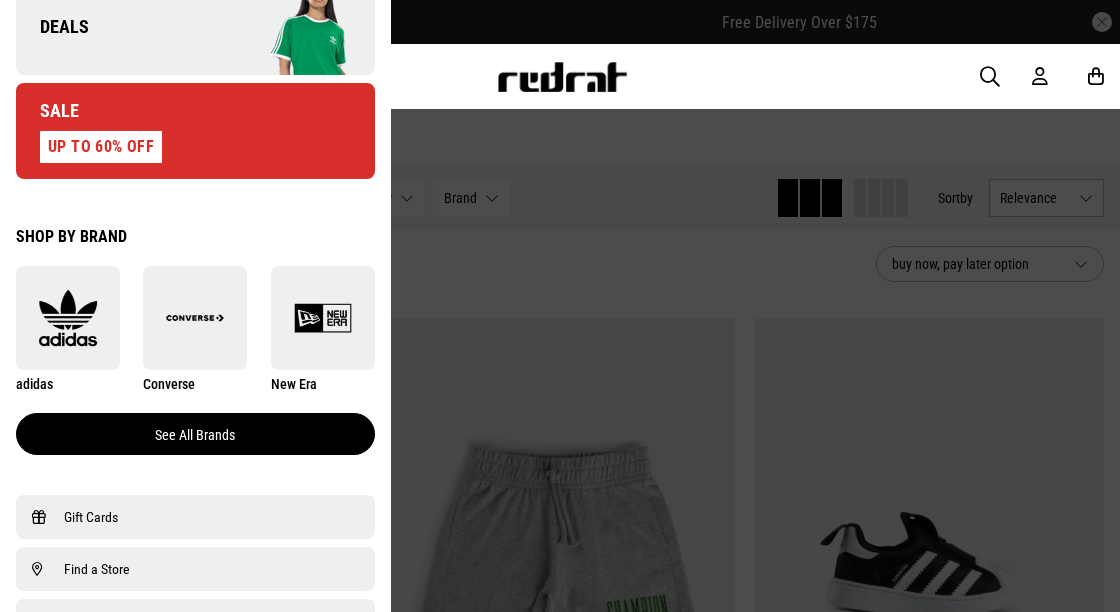 click on "See all brands" at bounding box center [195, 434] 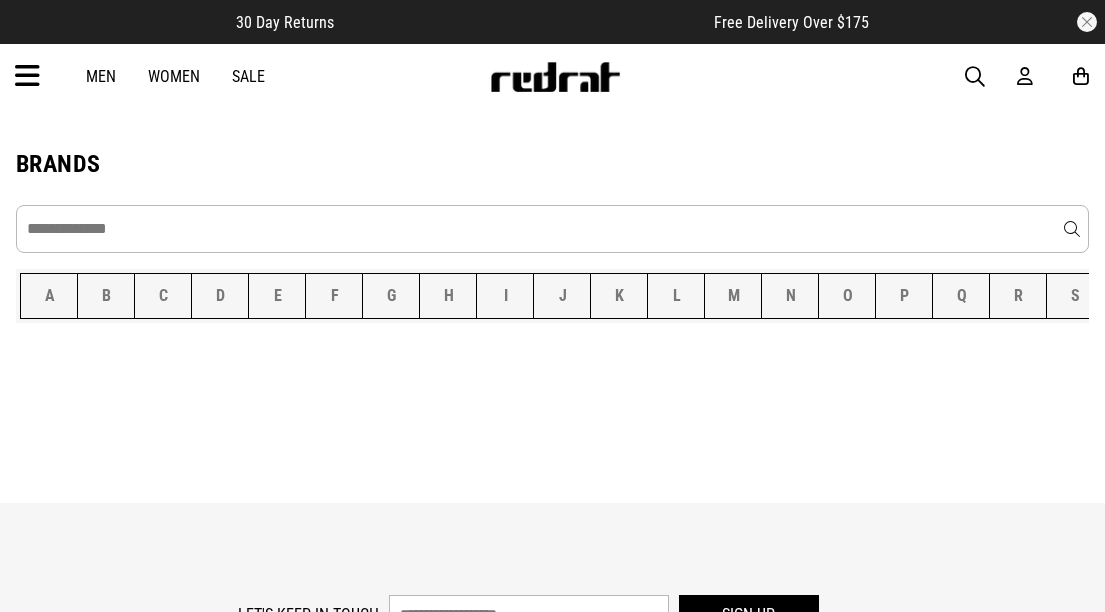 scroll, scrollTop: 0, scrollLeft: 0, axis: both 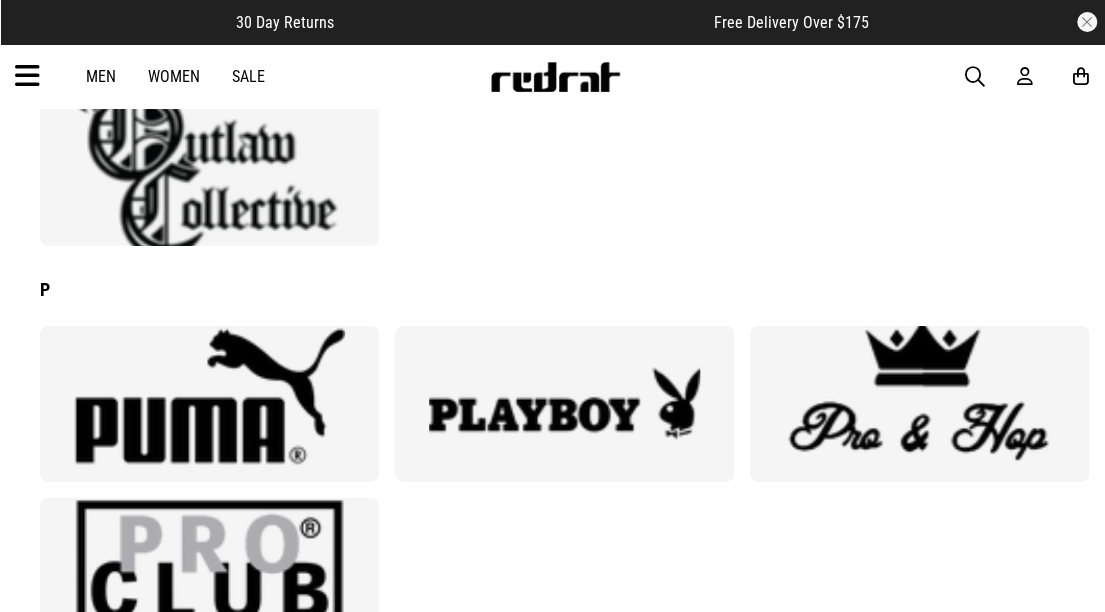 click at bounding box center [209, 168] 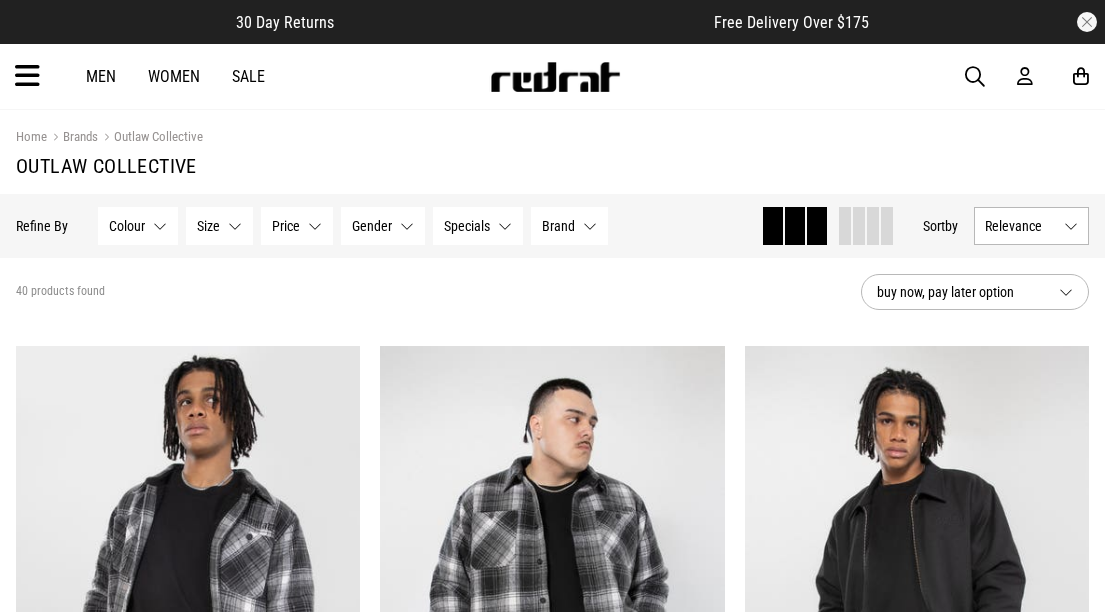 scroll, scrollTop: 0, scrollLeft: 0, axis: both 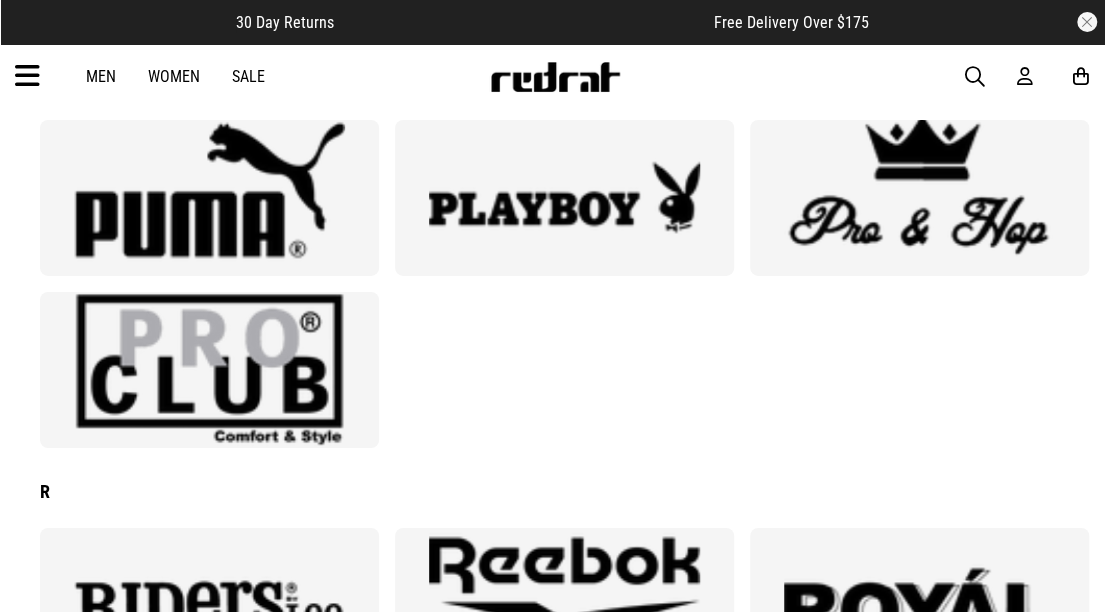 click at bounding box center (209, 369) 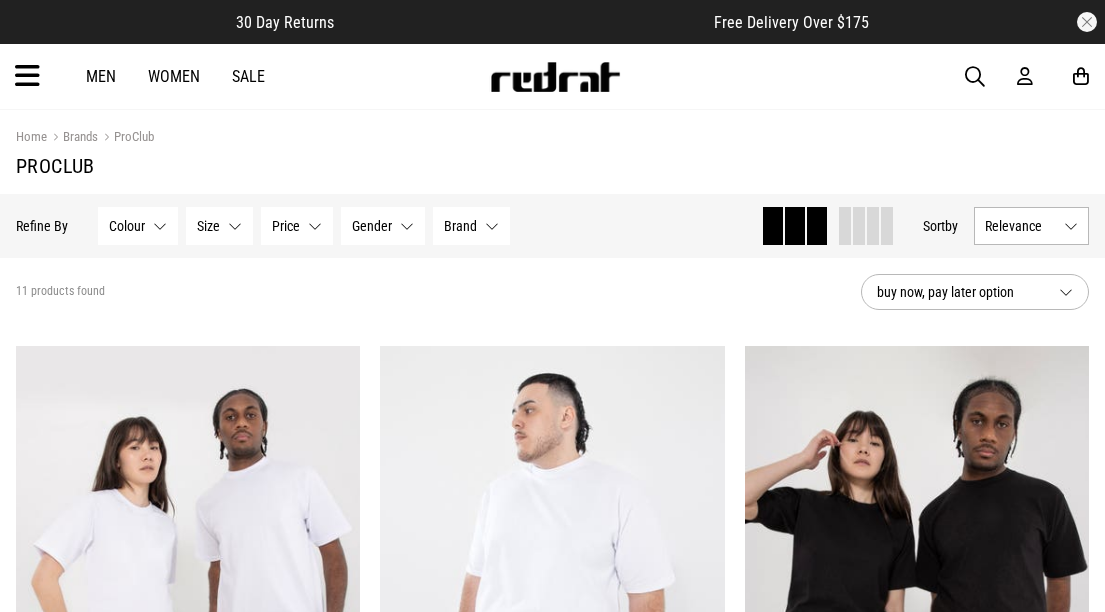 scroll, scrollTop: 0, scrollLeft: 0, axis: both 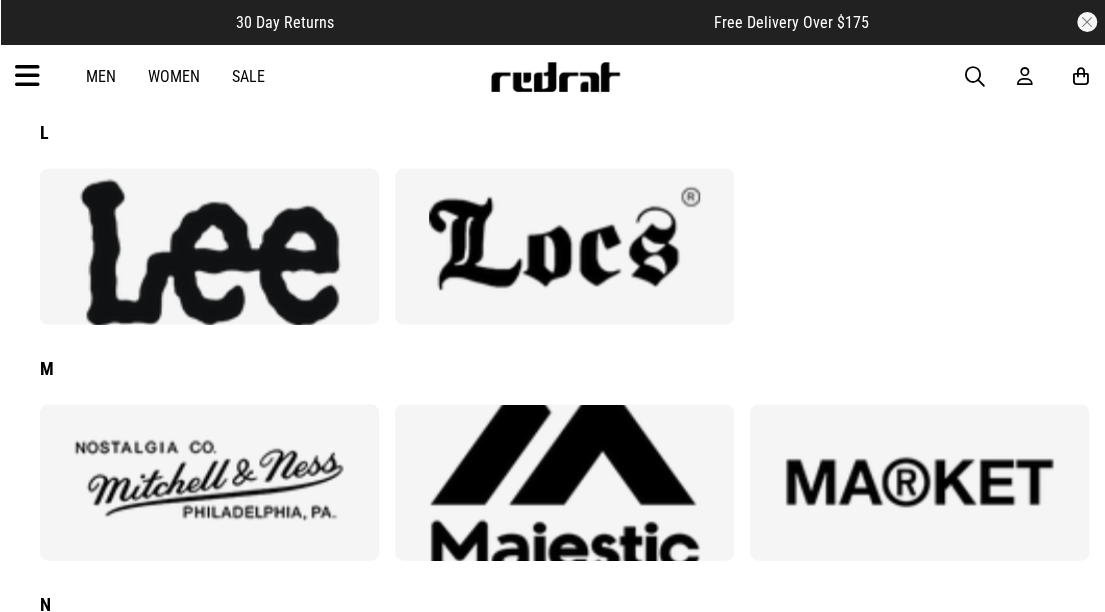 click at bounding box center (564, 245) 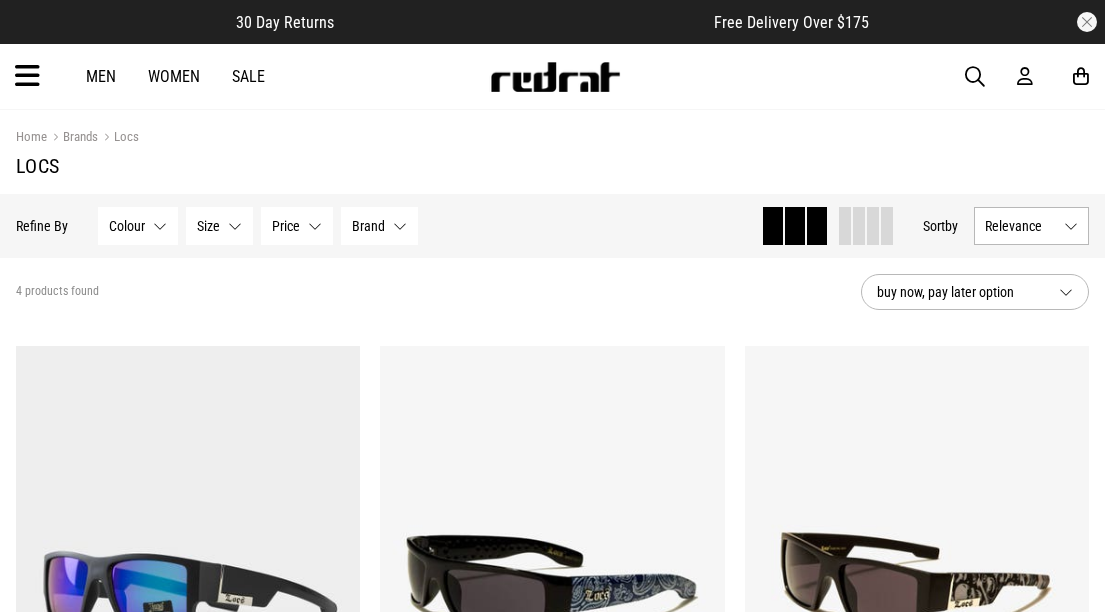 scroll, scrollTop: 0, scrollLeft: 0, axis: both 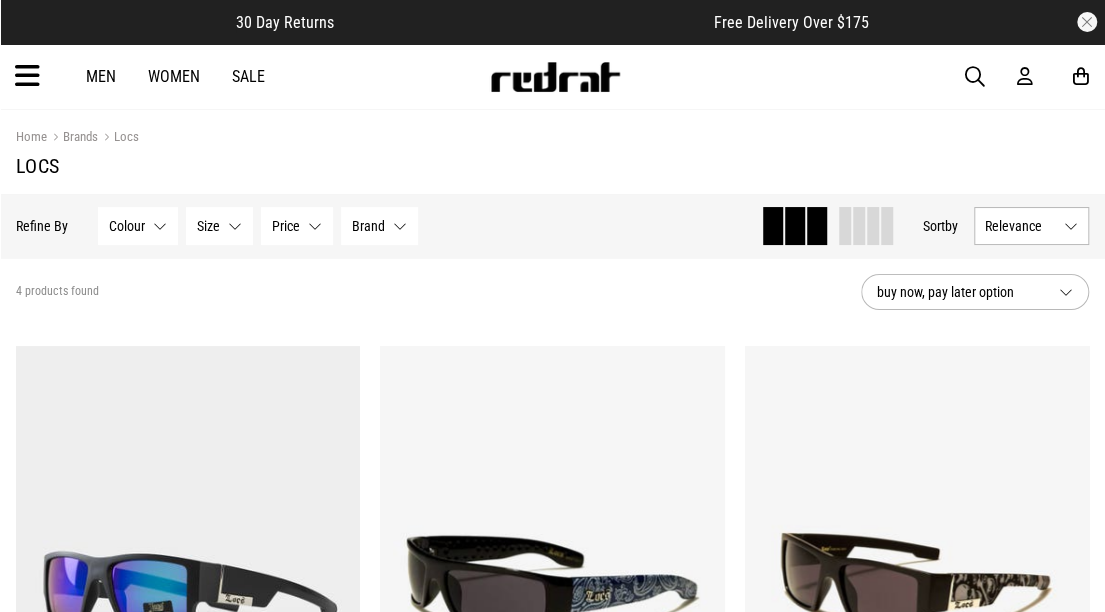 click at bounding box center (27, 76) 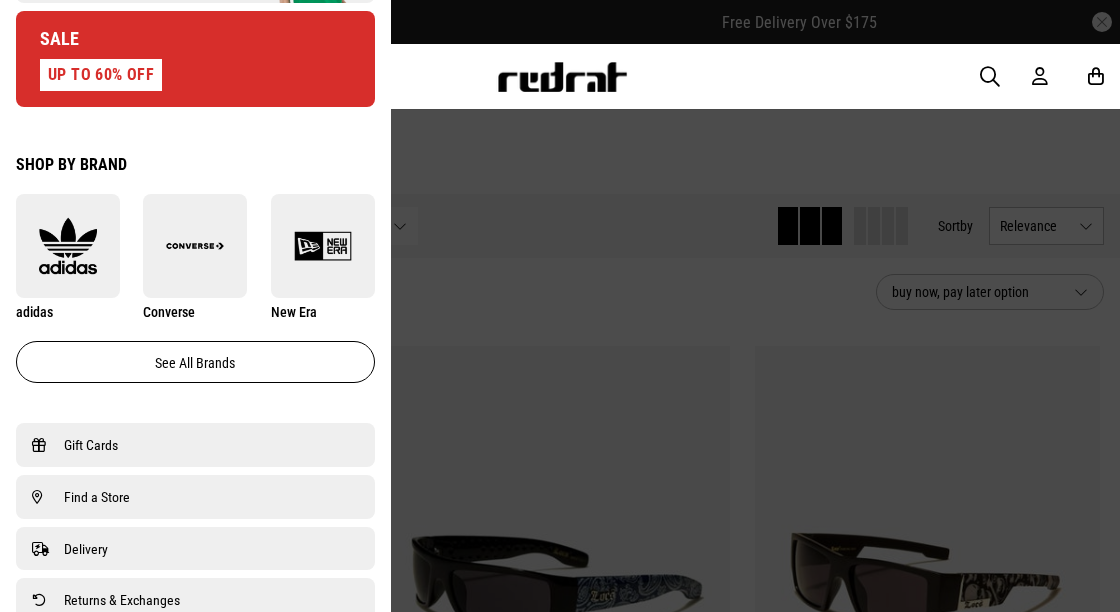 scroll, scrollTop: 1038, scrollLeft: 0, axis: vertical 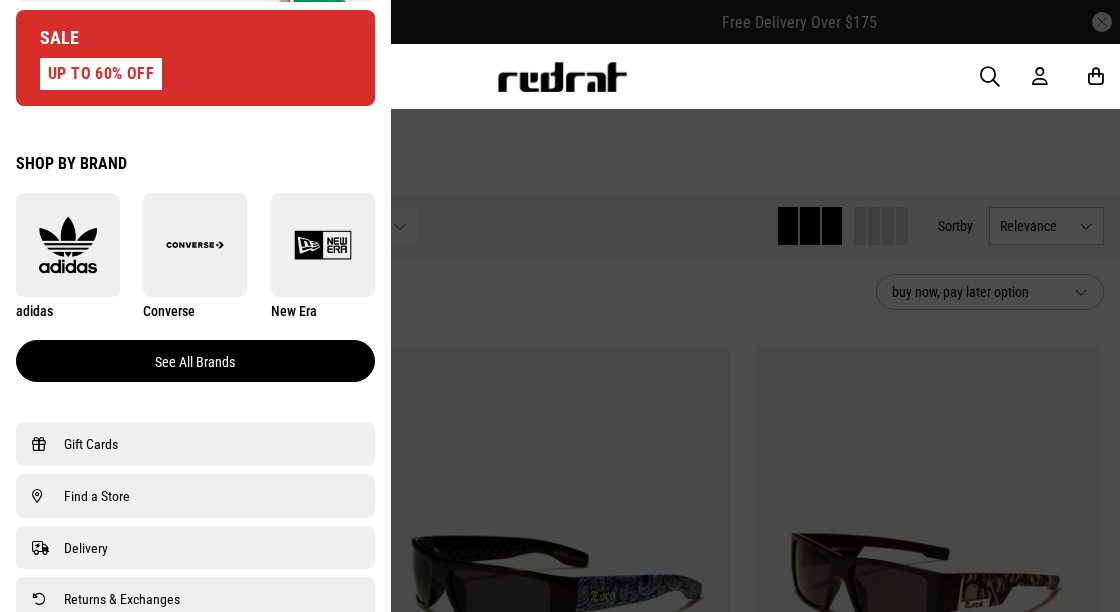 click on "See all brands" at bounding box center (195, 361) 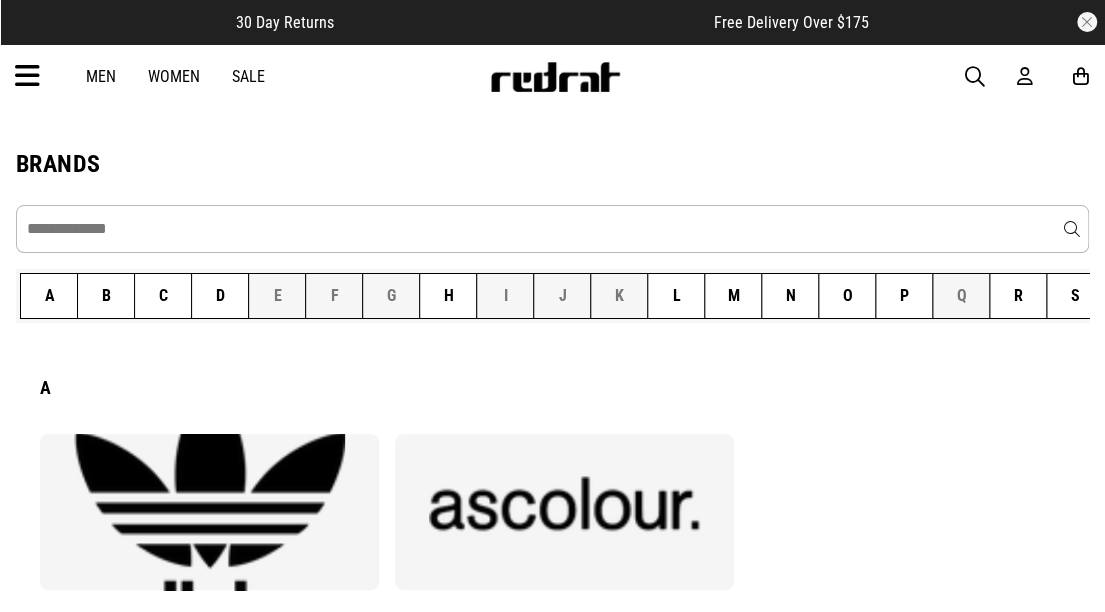 scroll, scrollTop: 370, scrollLeft: 0, axis: vertical 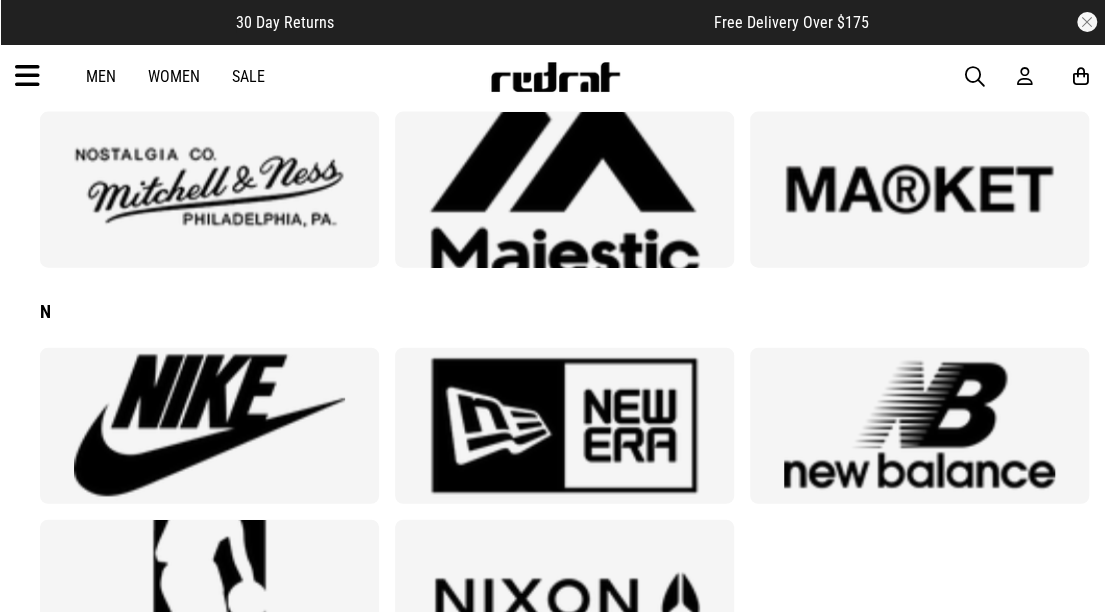 click at bounding box center [209, 425] 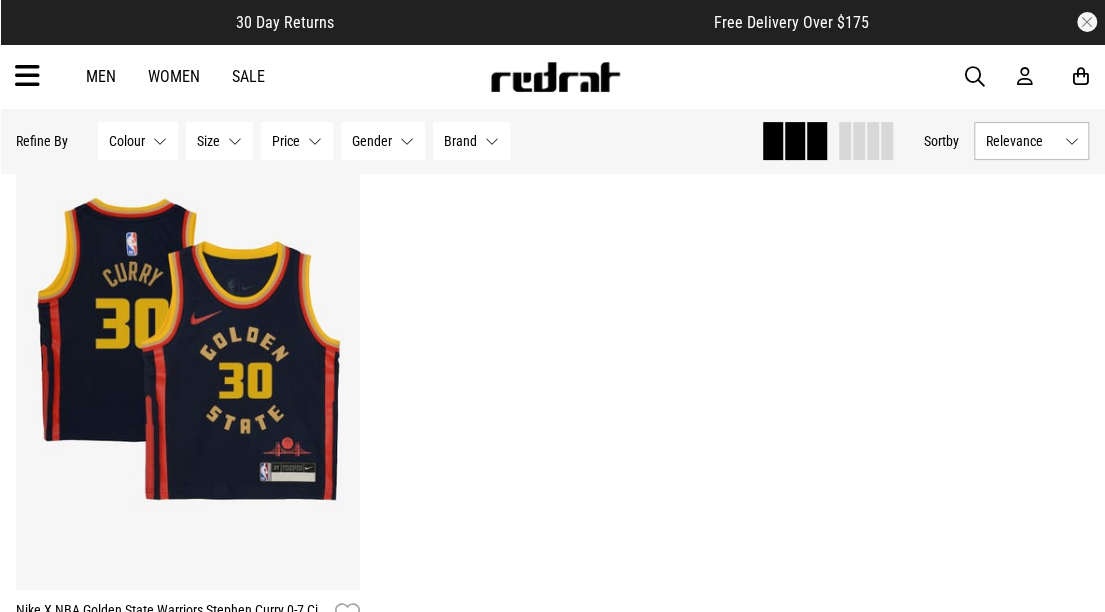 scroll, scrollTop: 0, scrollLeft: 0, axis: both 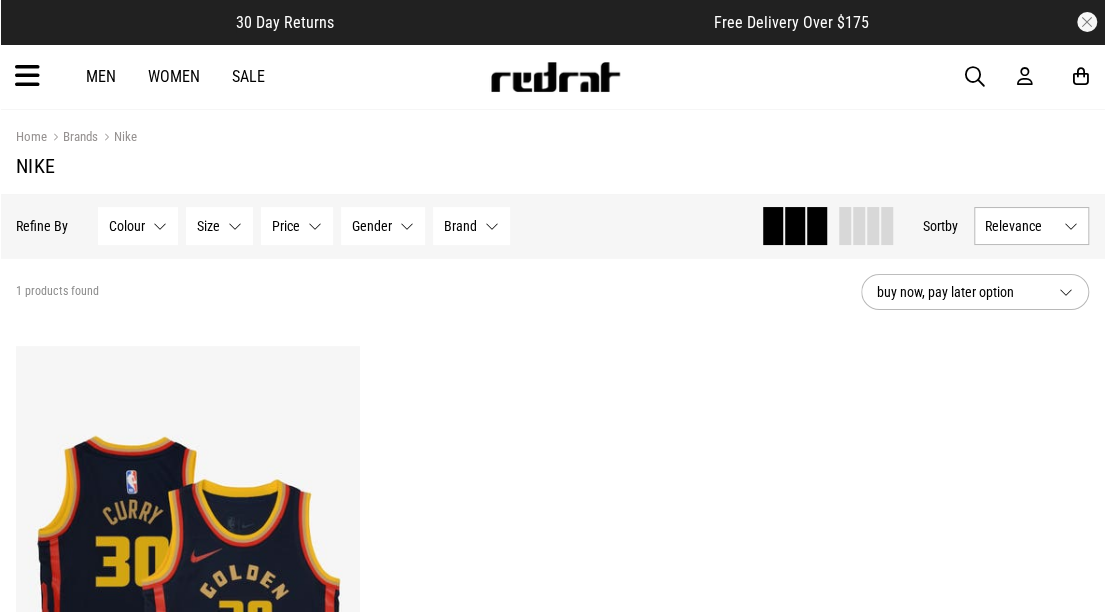 click at bounding box center [555, 77] 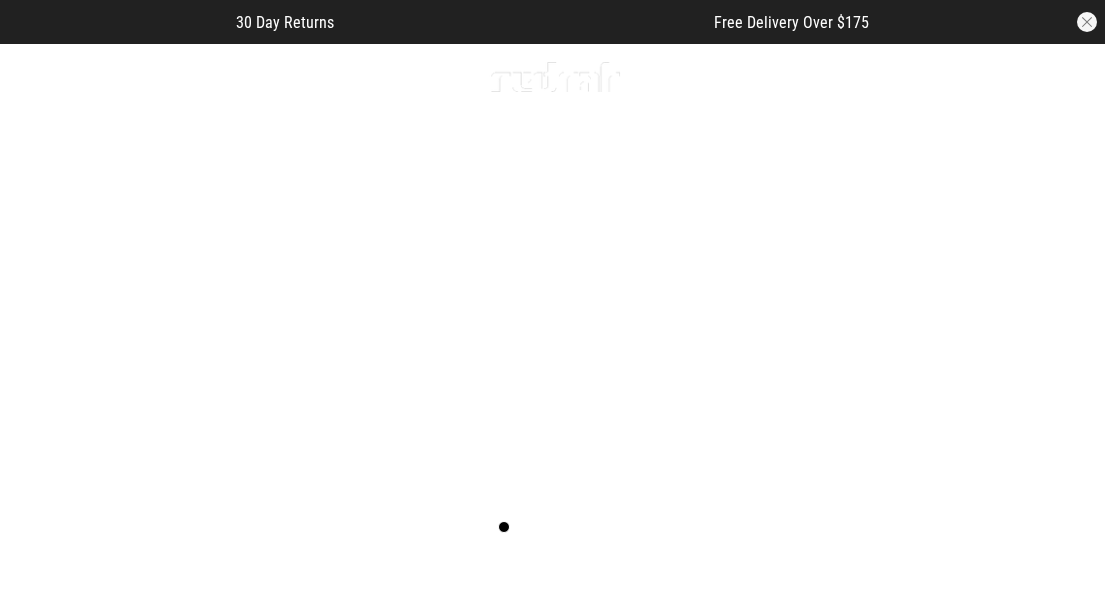 scroll, scrollTop: 0, scrollLeft: 0, axis: both 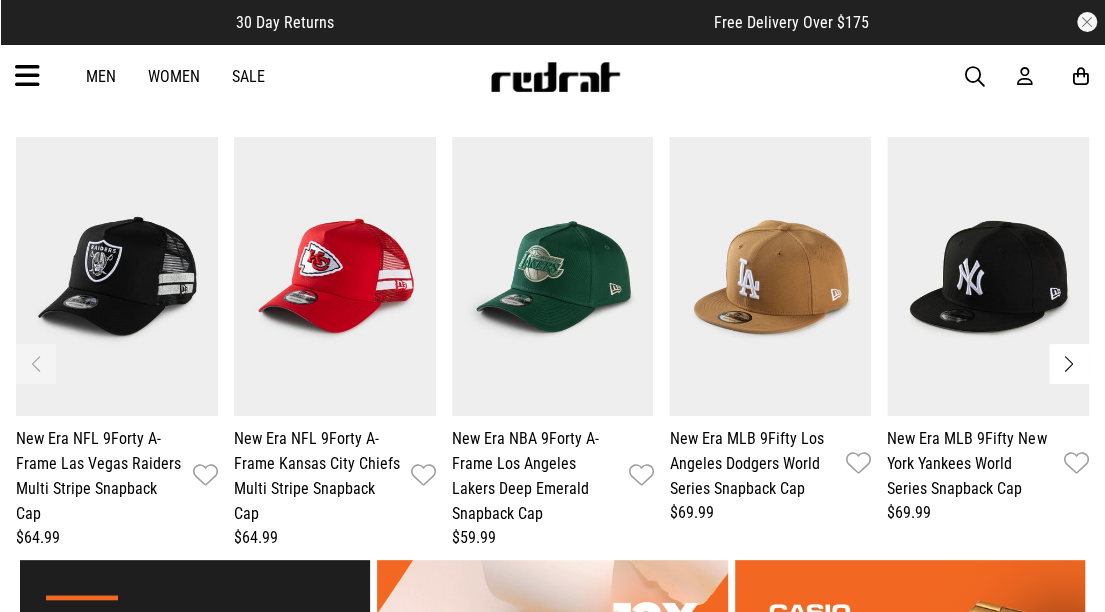 click at bounding box center [1069, 364] 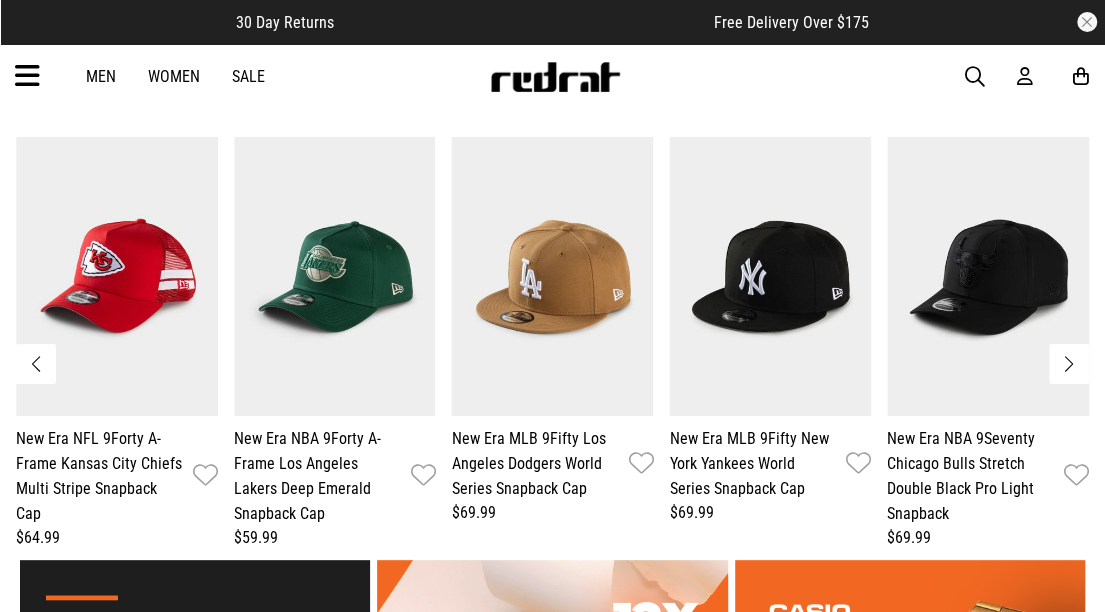 click at bounding box center (1069, 364) 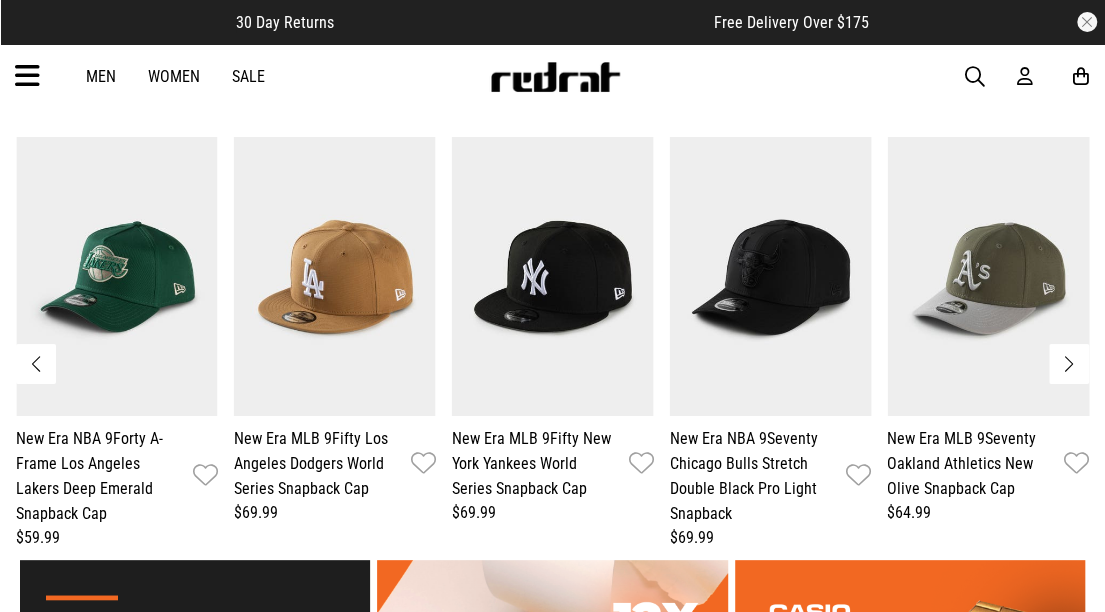 click at bounding box center [1069, 364] 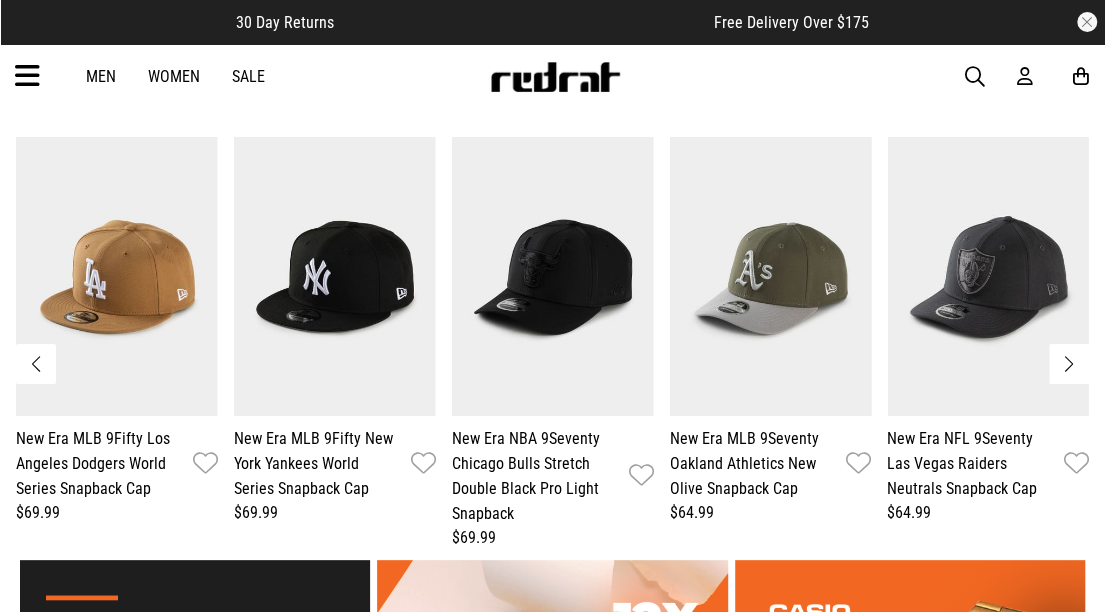 click at bounding box center (1069, 364) 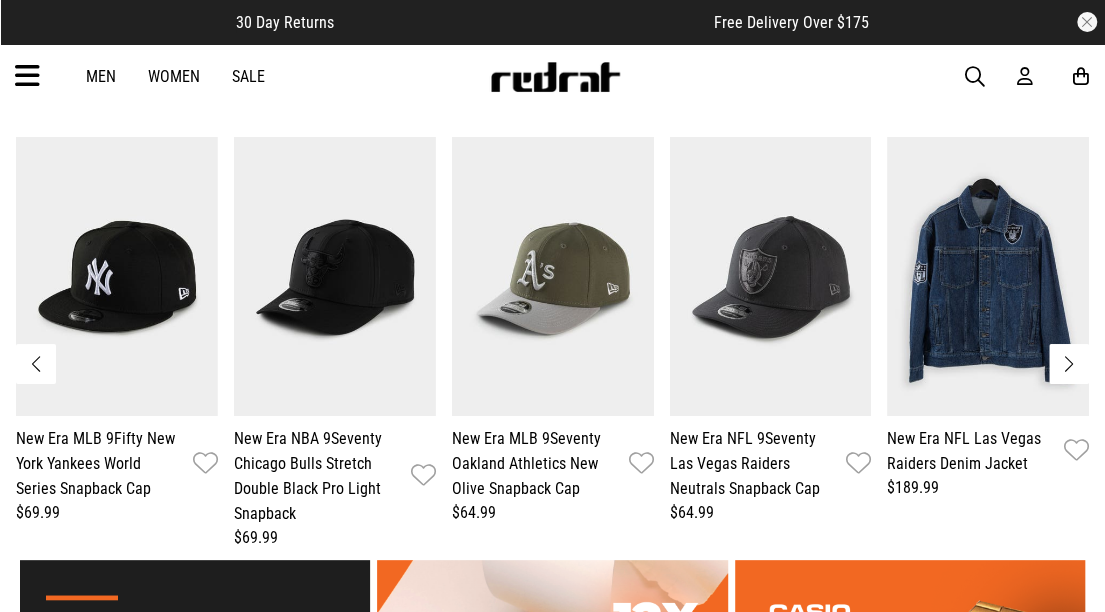 click at bounding box center [1069, 364] 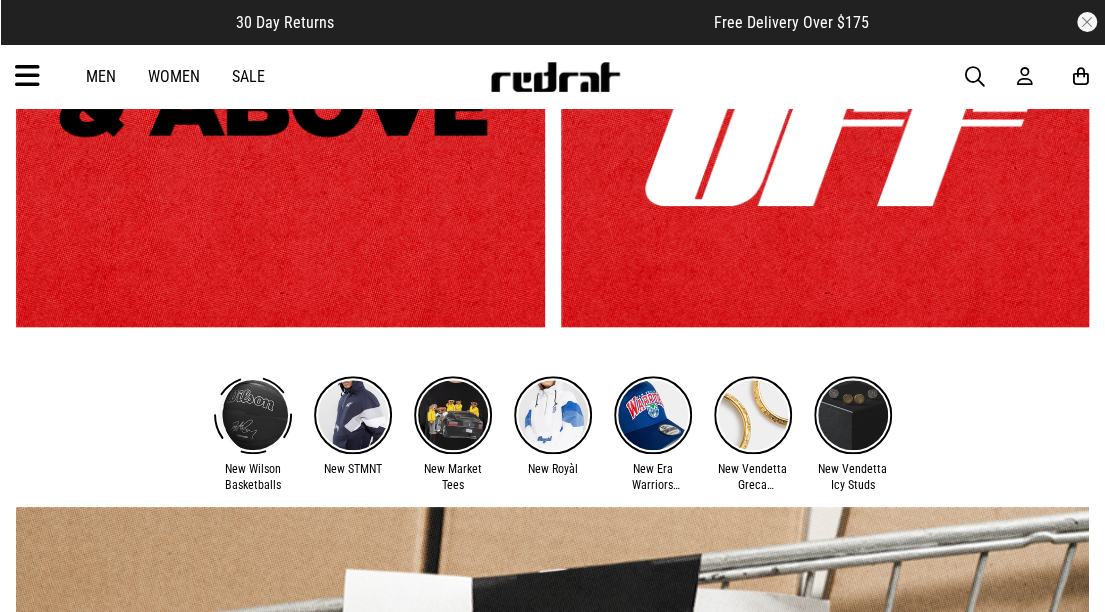 scroll, scrollTop: 880, scrollLeft: 0, axis: vertical 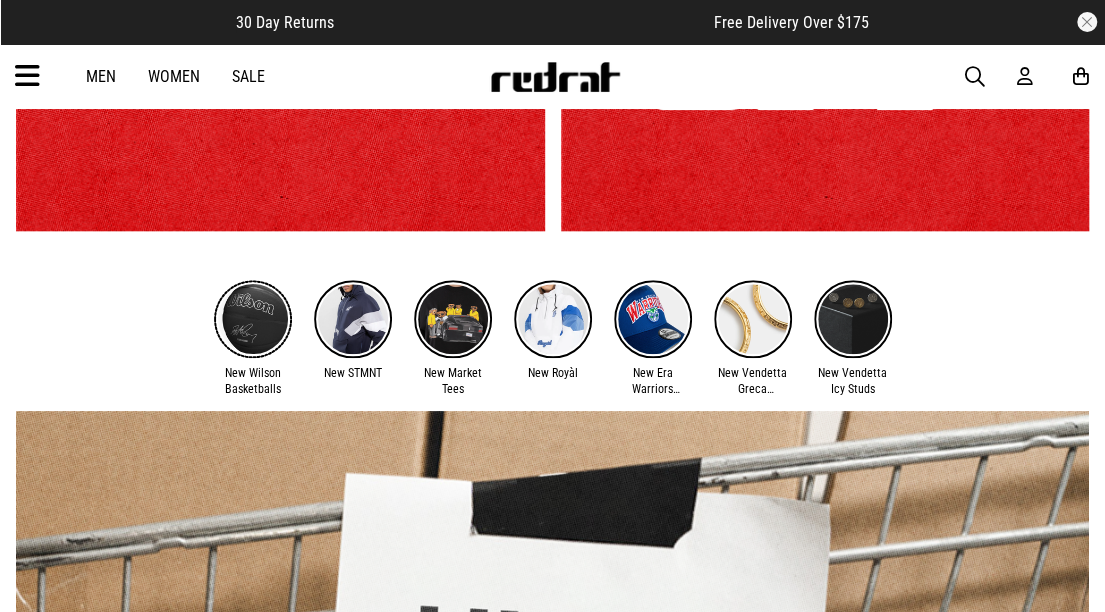 click 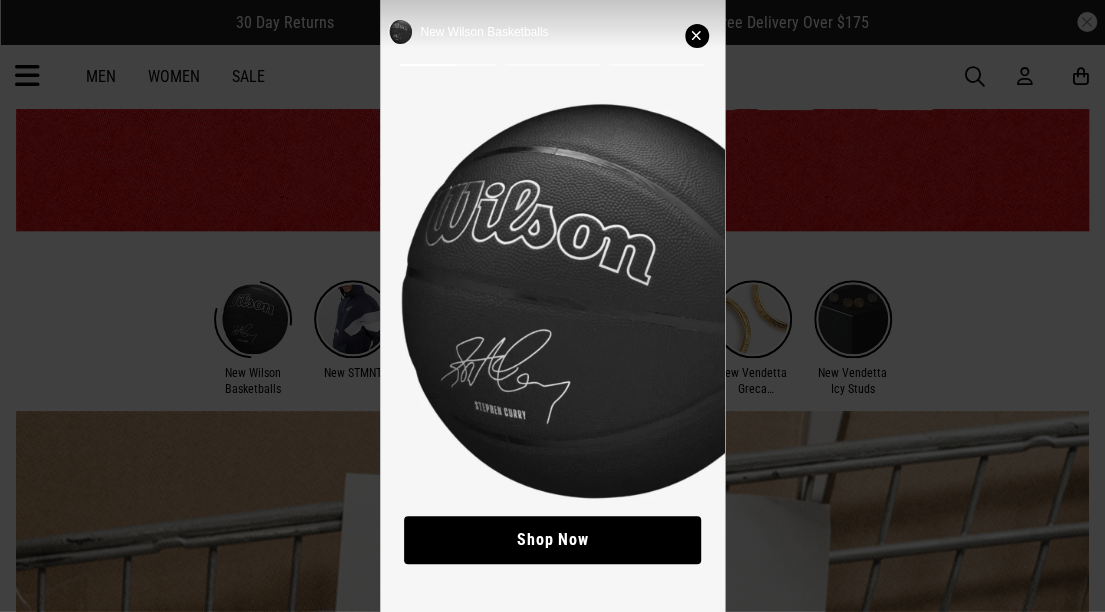 click on "New Wilson Basketballs
Shop Now
Shop Now
Shop Now
New STMNT" at bounding box center (552, 306) 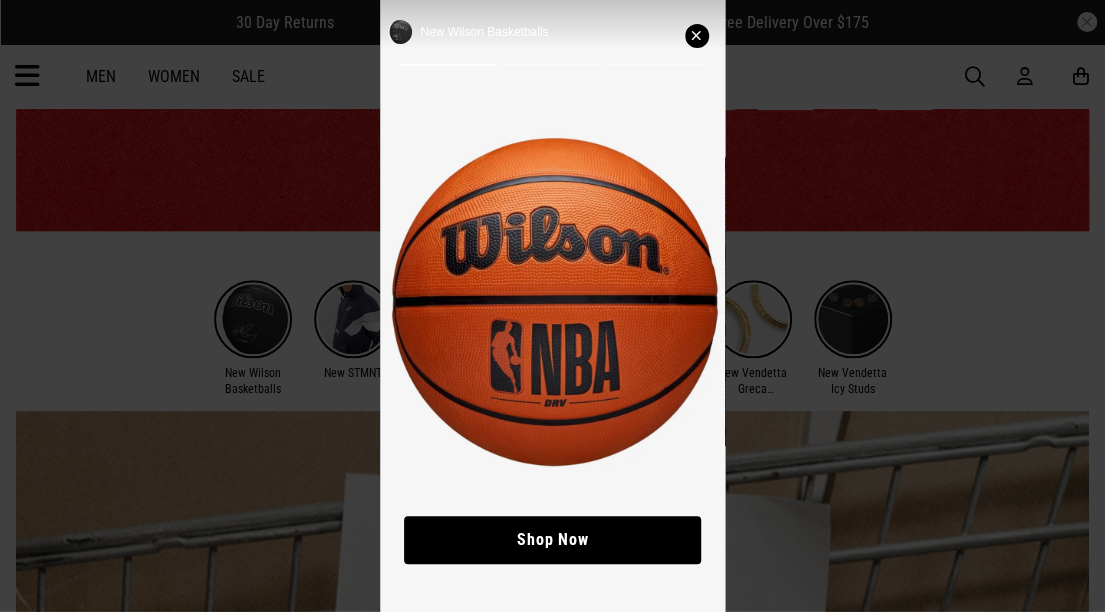 click at bounding box center [697, 36] 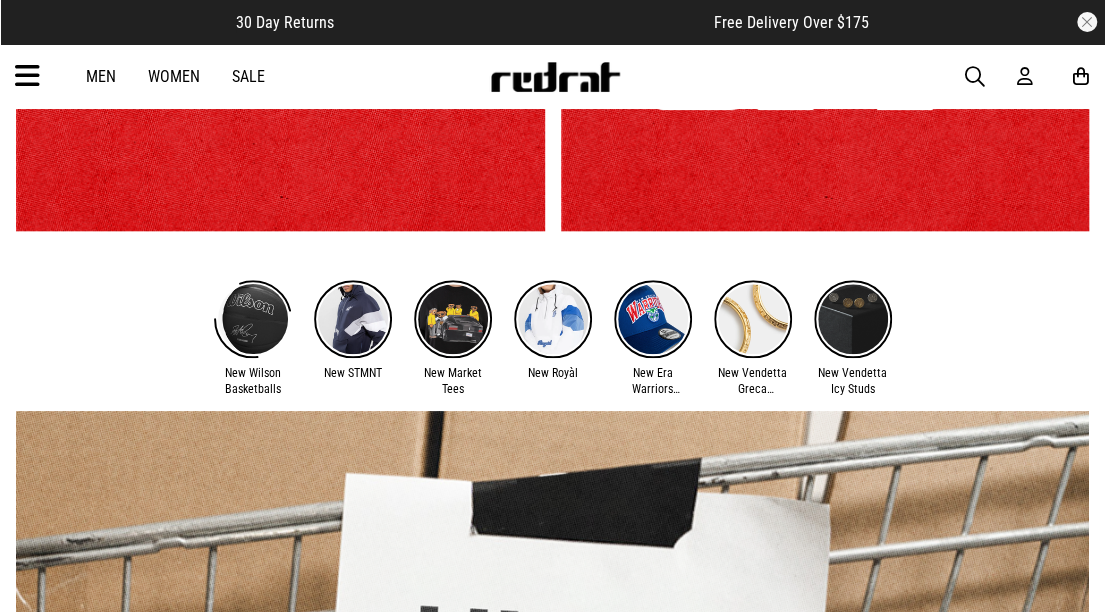 click 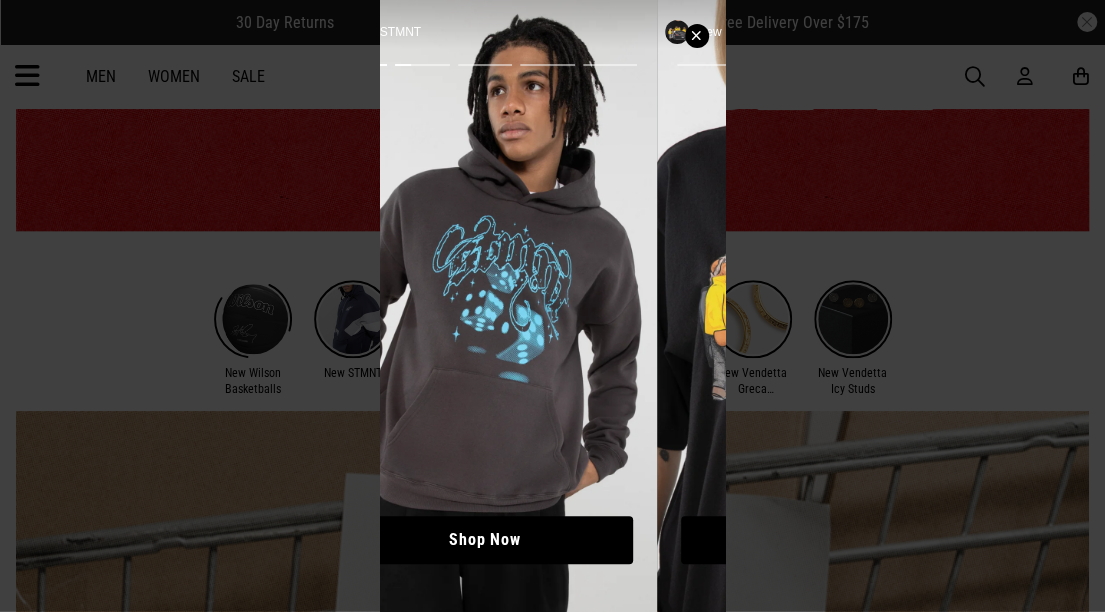 drag, startPoint x: 652, startPoint y: 281, endPoint x: 553, endPoint y: 279, distance: 99.0202 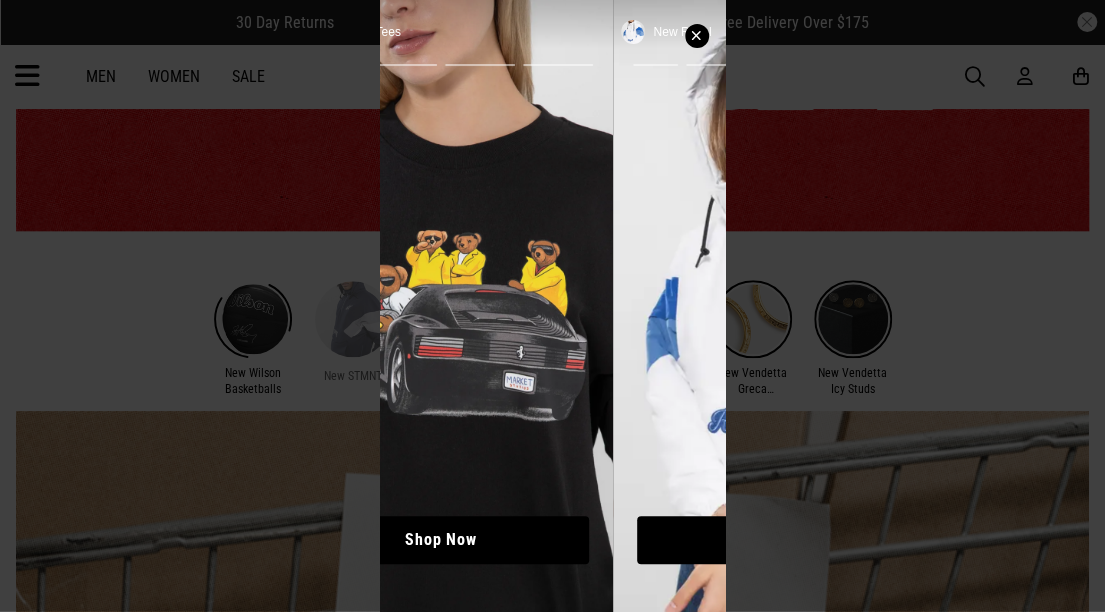 drag, startPoint x: 553, startPoint y: 279, endPoint x: 416, endPoint y: 307, distance: 139.83205 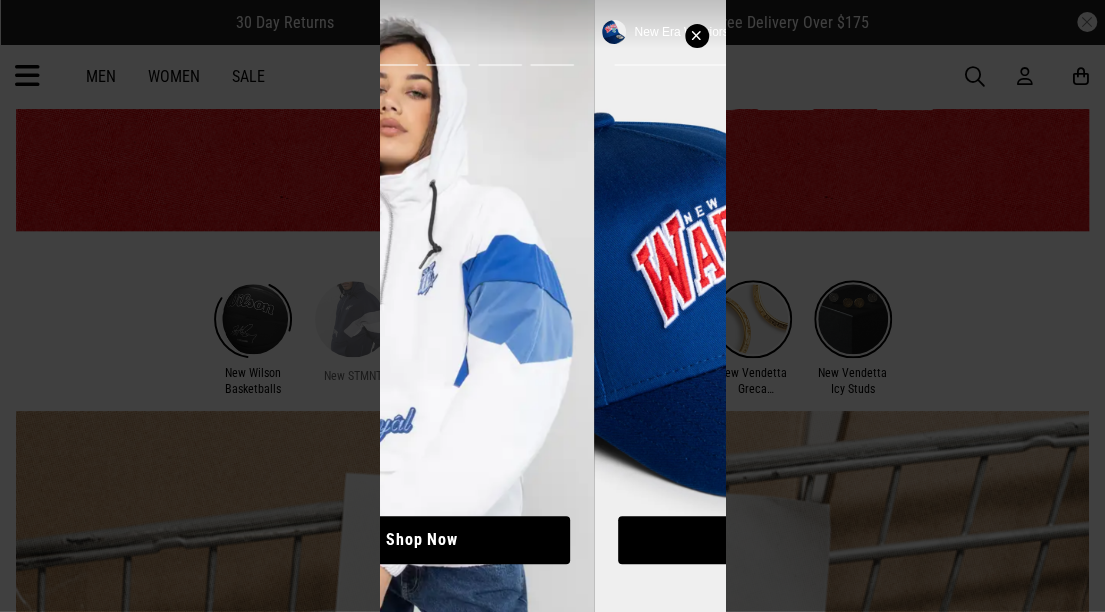 drag, startPoint x: 607, startPoint y: 278, endPoint x: 380, endPoint y: 235, distance: 231.03679 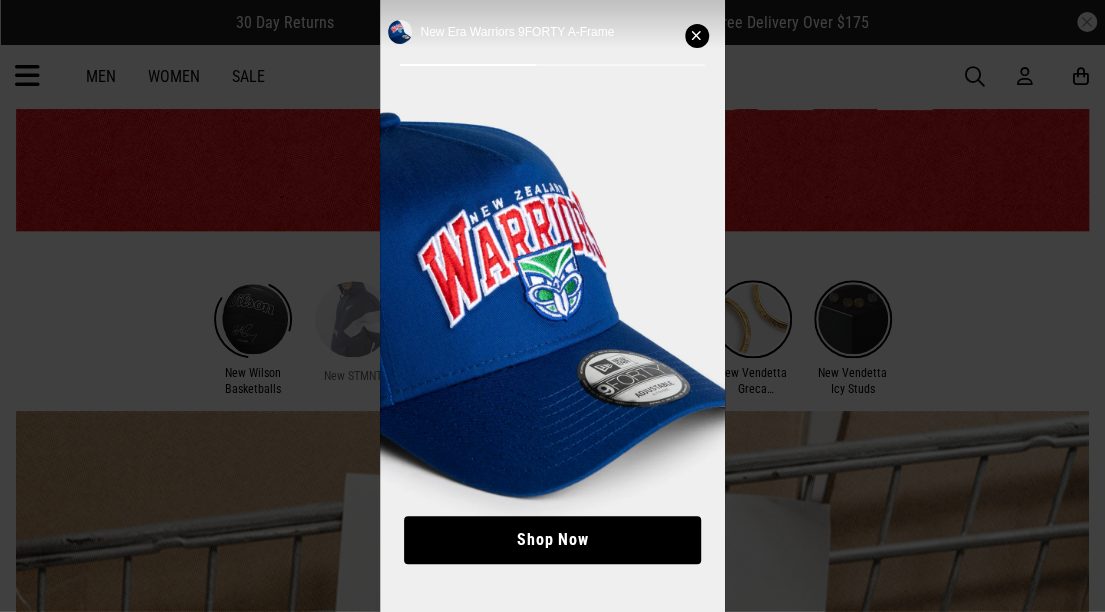 click at bounding box center (697, 36) 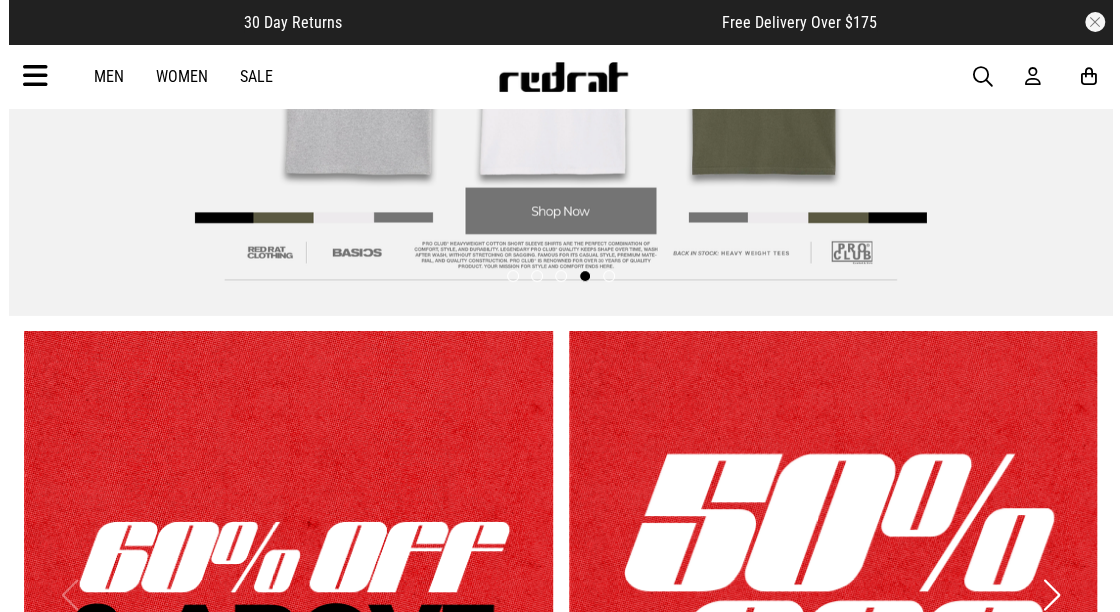 scroll, scrollTop: 0, scrollLeft: 0, axis: both 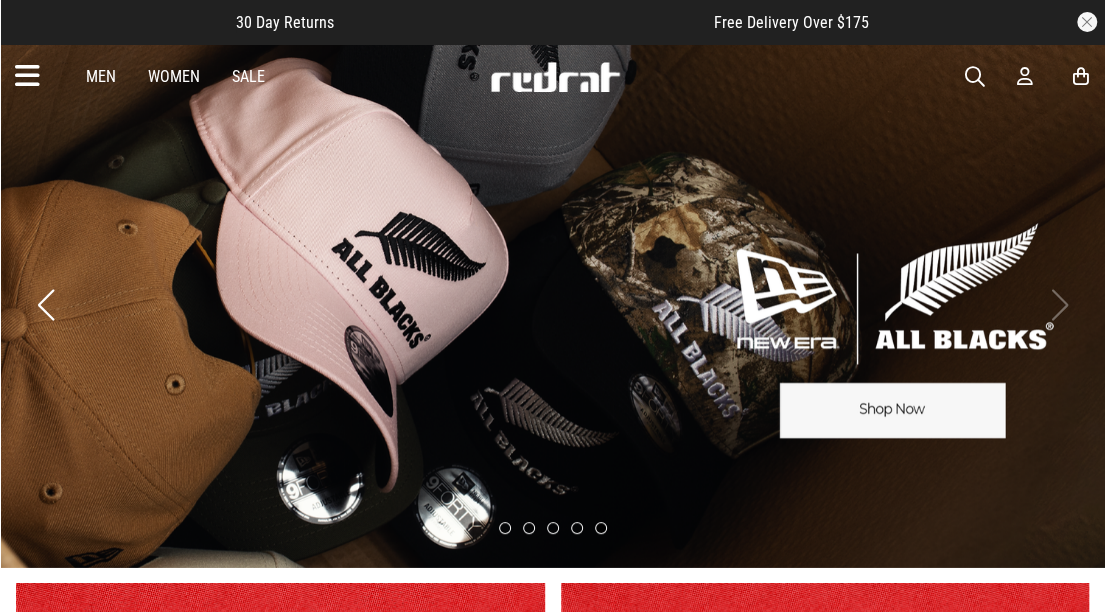 click at bounding box center (1087, 22) 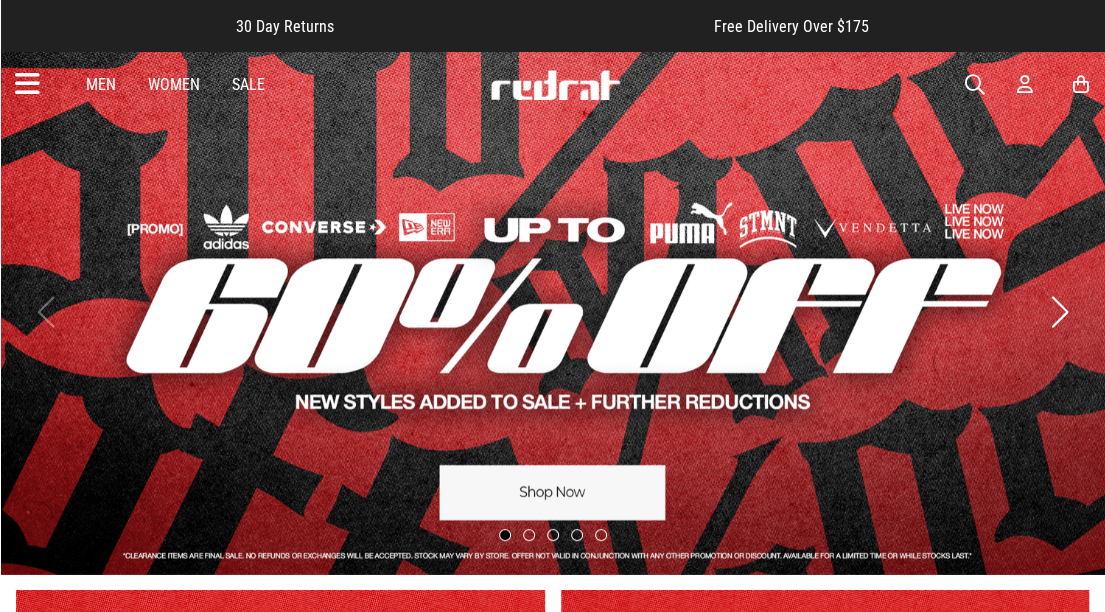click at bounding box center (27, 84) 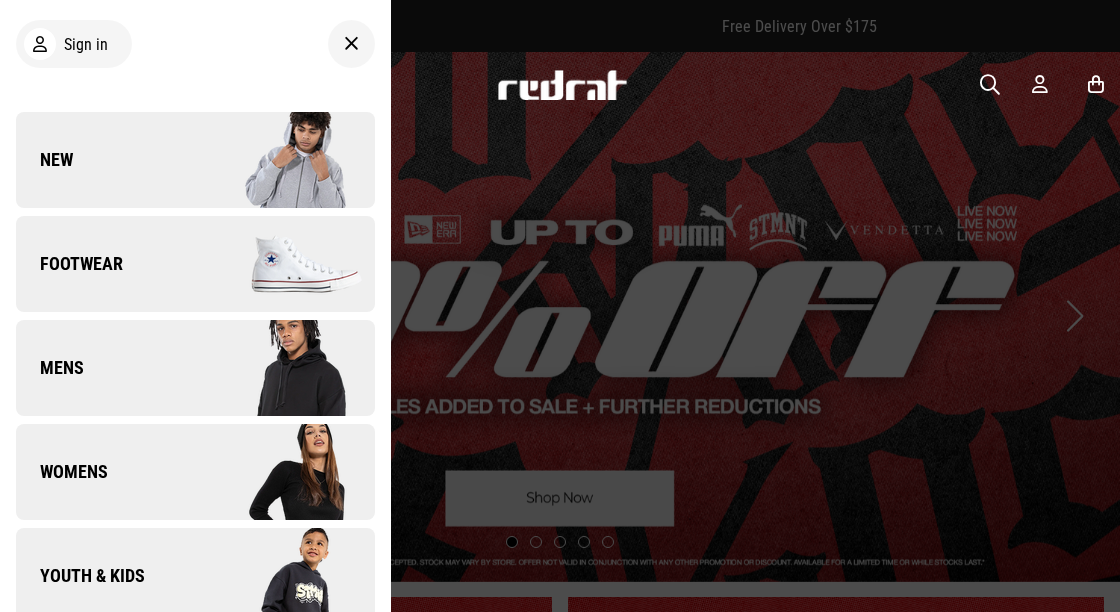 click on "Footwear" at bounding box center (195, 264) 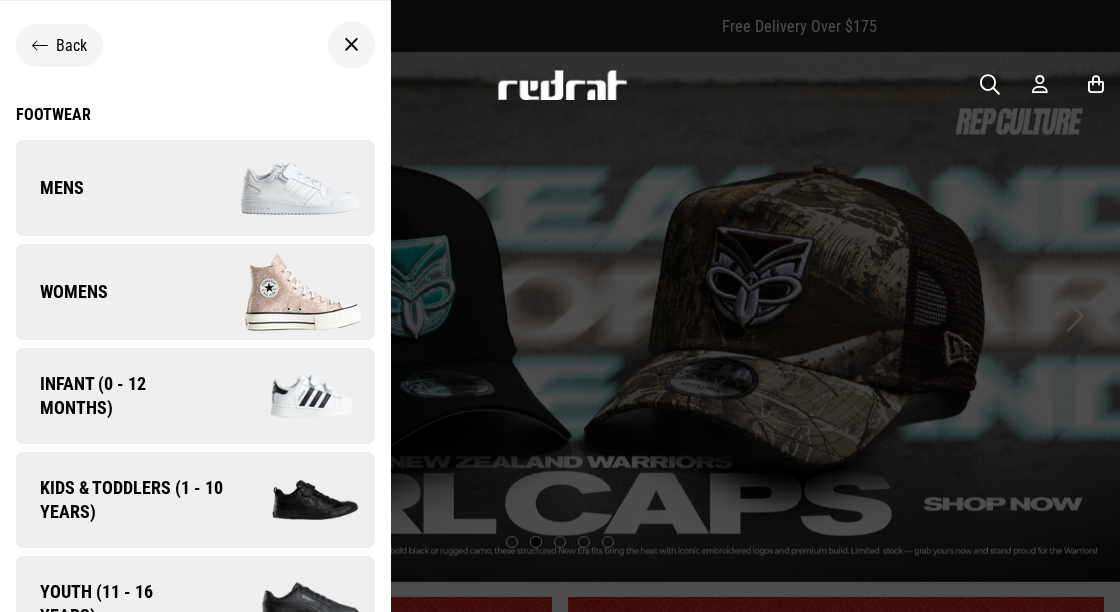 scroll, scrollTop: 47, scrollLeft: 0, axis: vertical 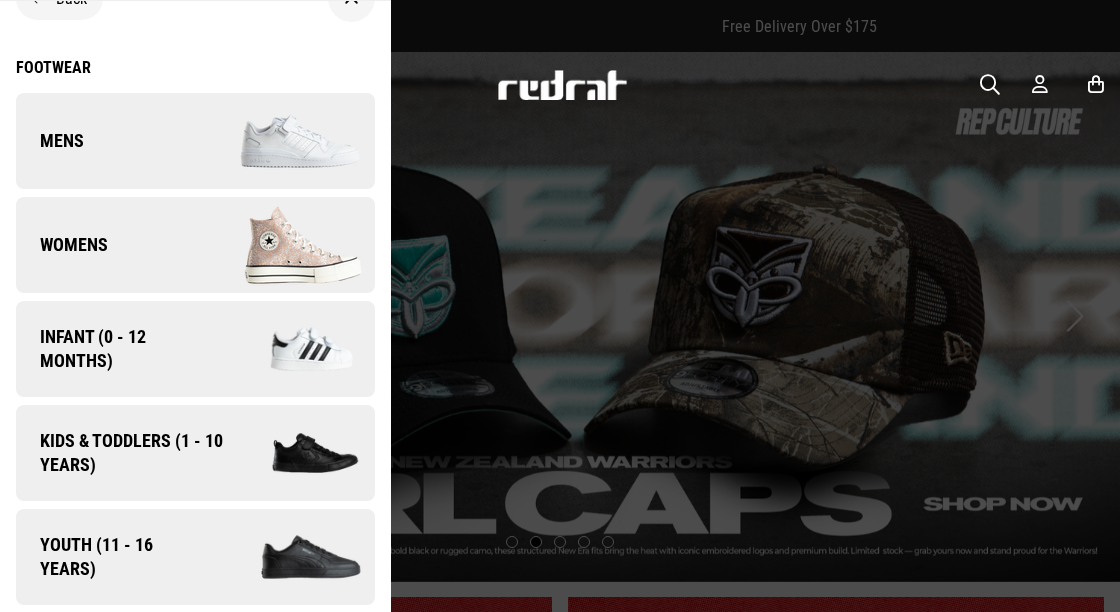 click on "Kids & Toddlers (1 - 10 years)" at bounding box center [124, 453] 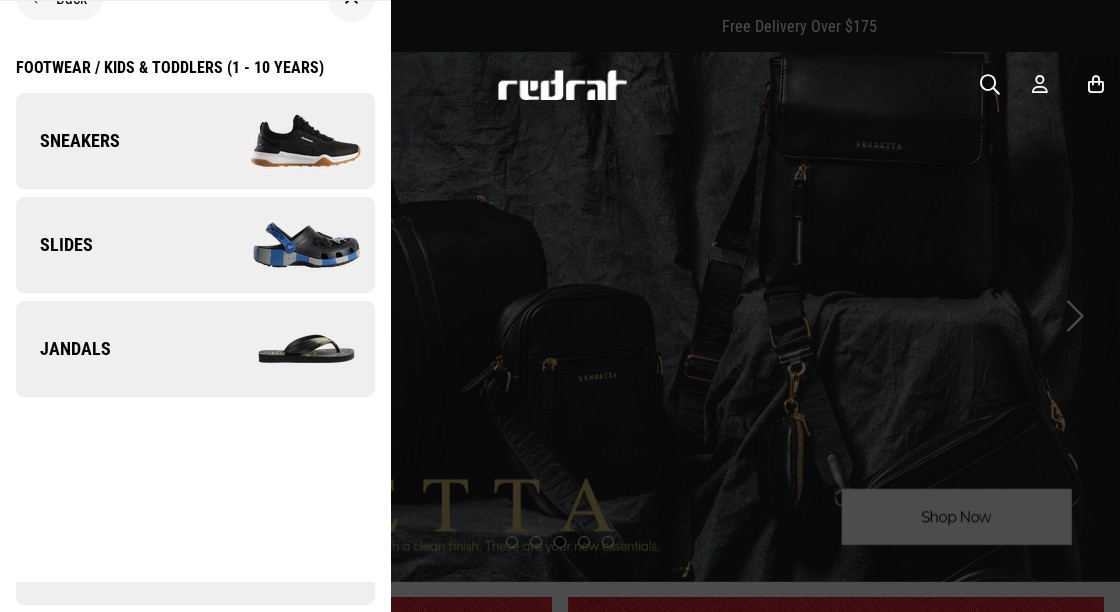 click on "Sneakers" at bounding box center [195, 141] 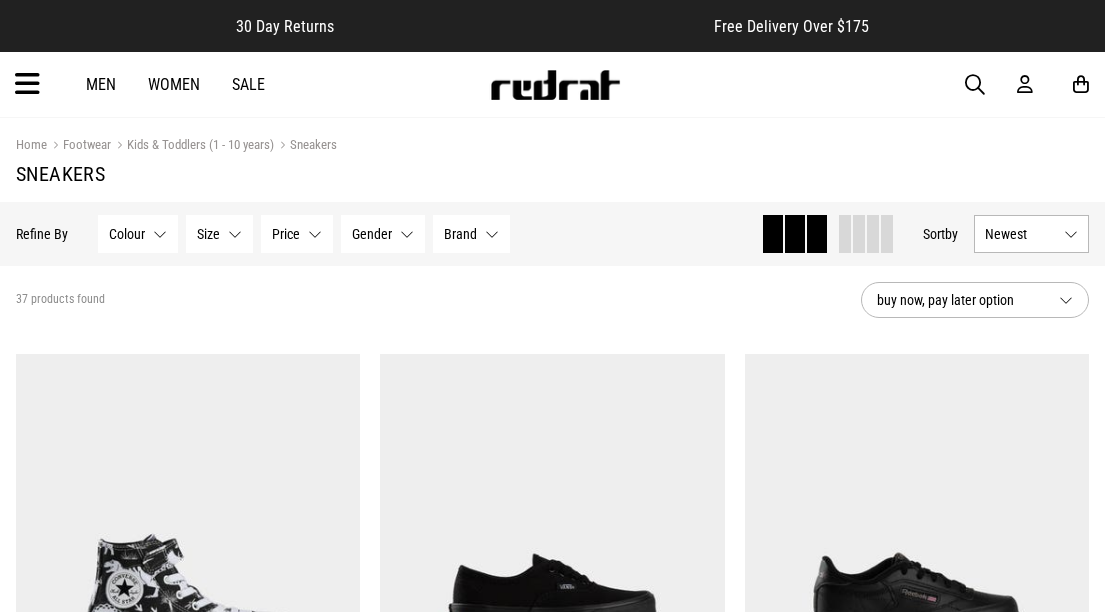 scroll, scrollTop: 243, scrollLeft: 0, axis: vertical 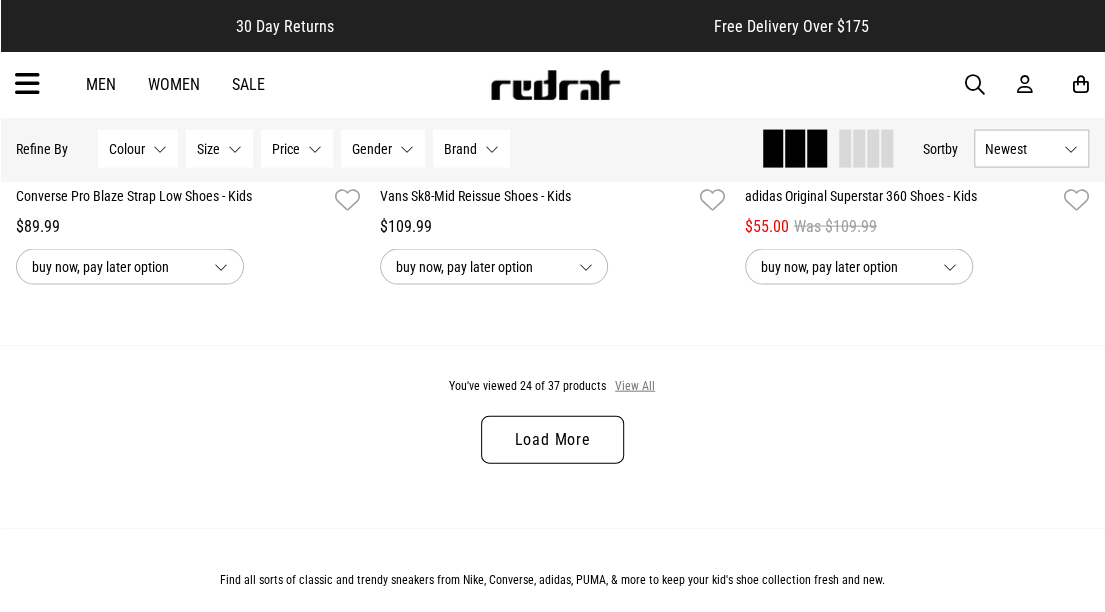 click on "View All" at bounding box center (635, 387) 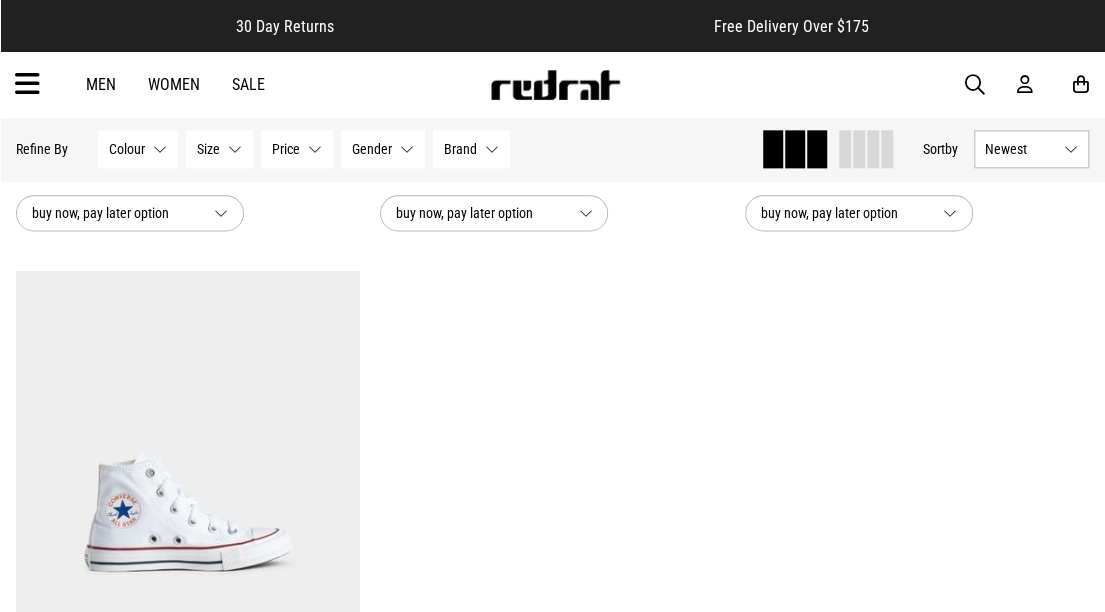 scroll, scrollTop: 7658, scrollLeft: 0, axis: vertical 